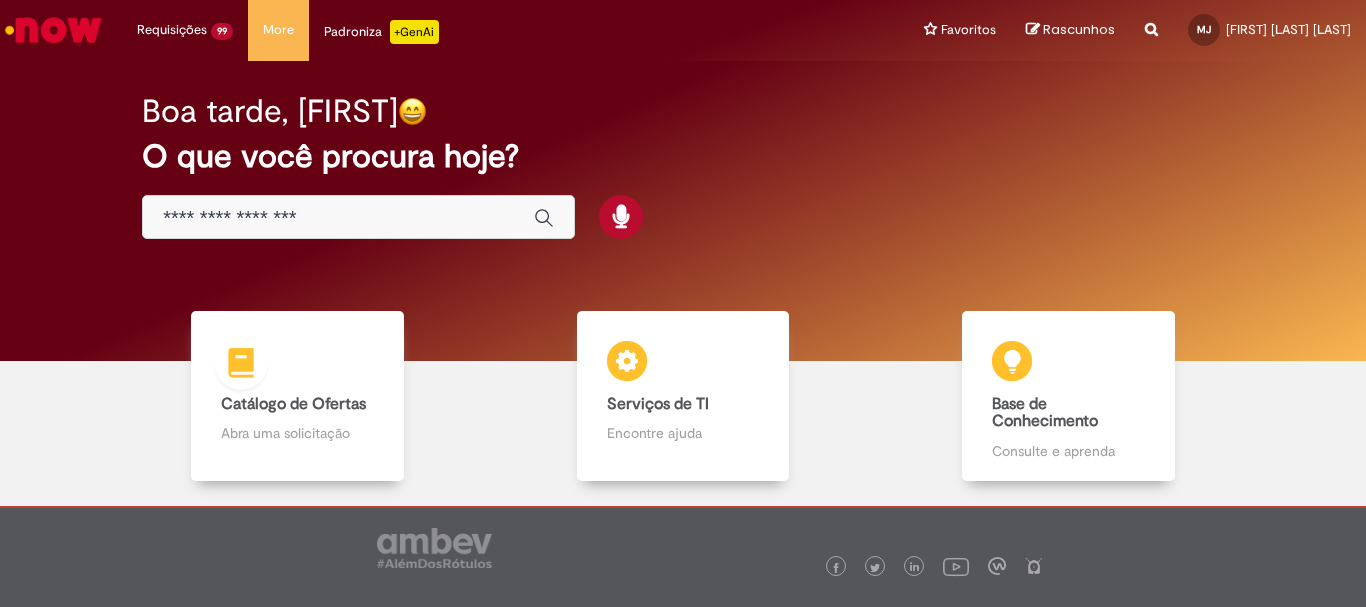 scroll, scrollTop: 0, scrollLeft: 0, axis: both 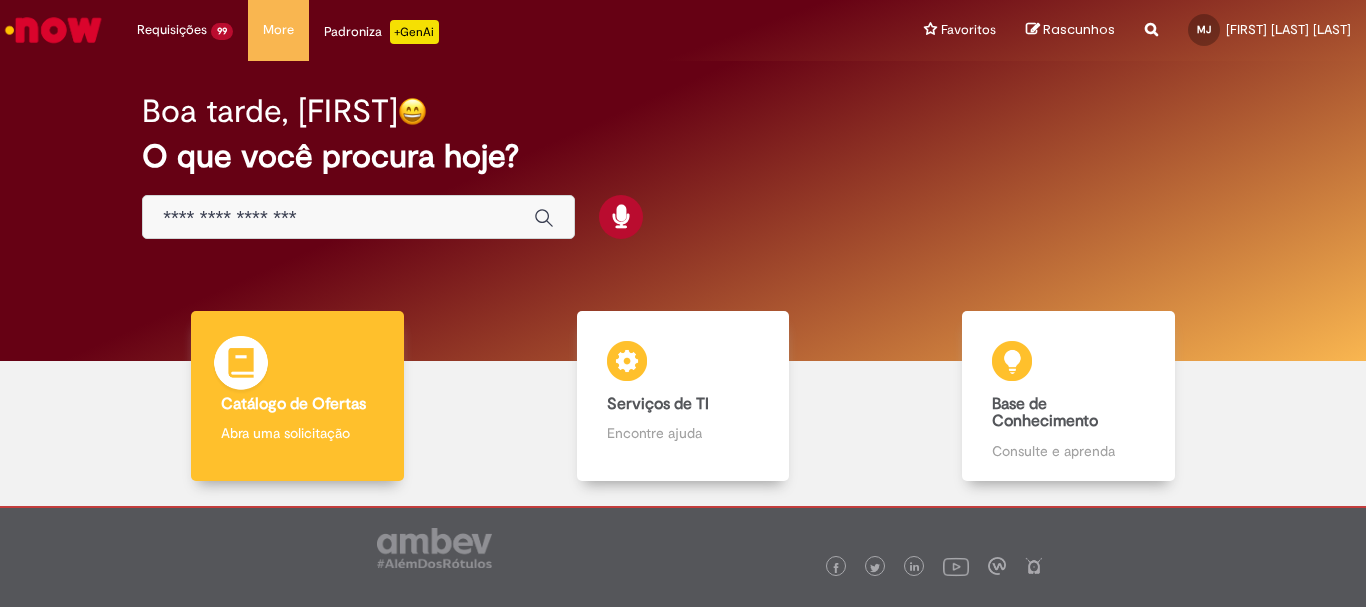 click at bounding box center [241, 366] 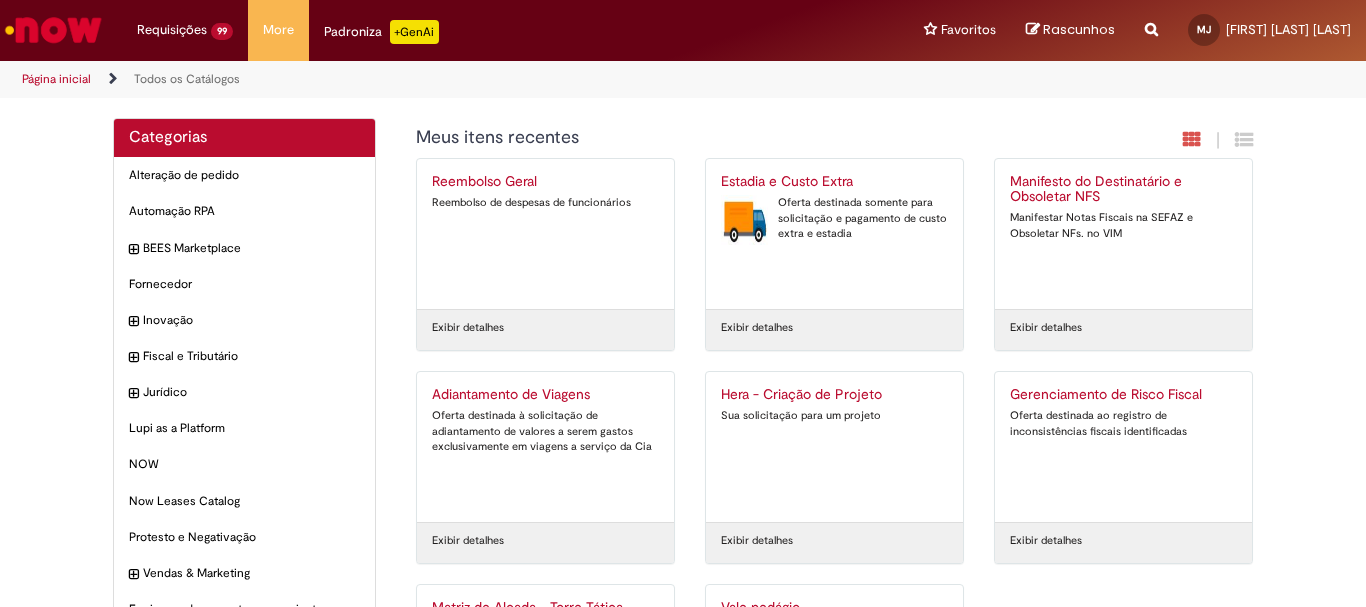 click on "Oferta destinada somente para solicitação e pagamento de custo extra e estadia" at bounding box center (834, 218) 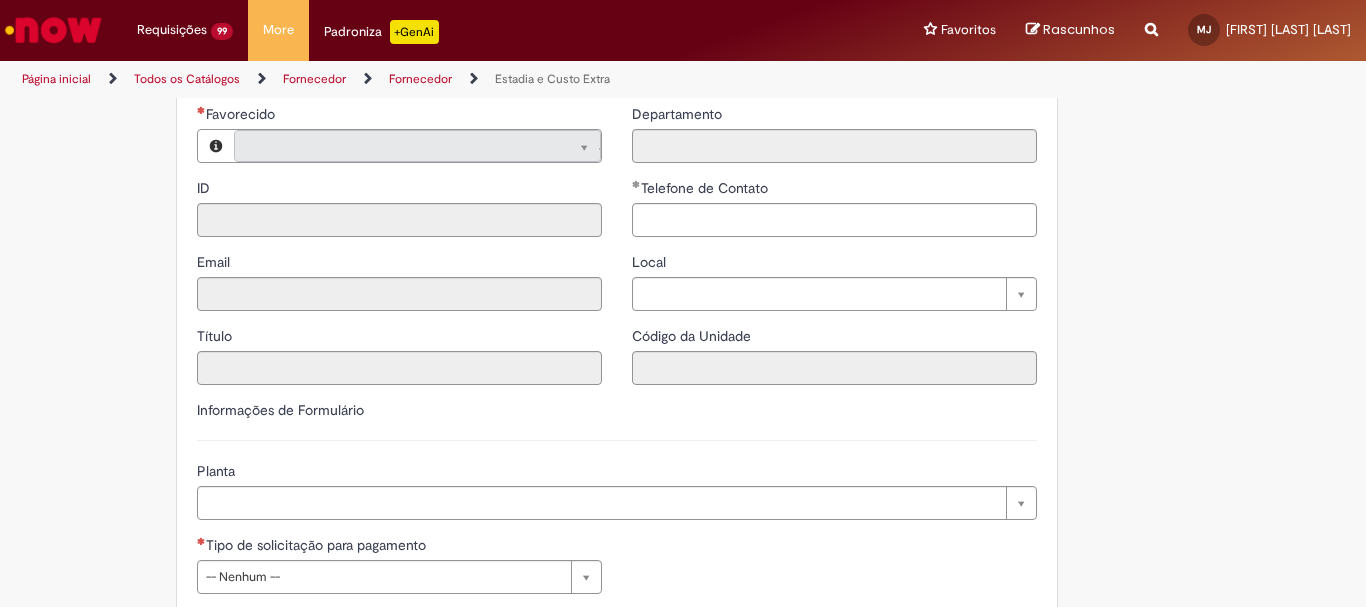 type on "**********" 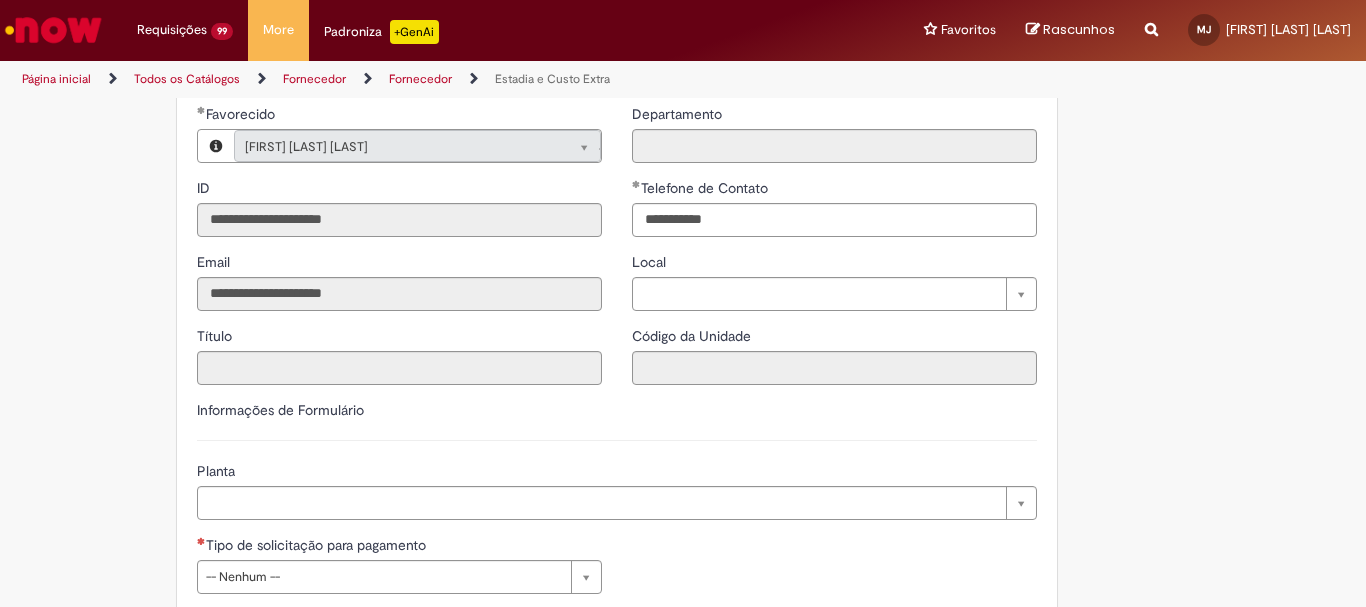 type on "**********" 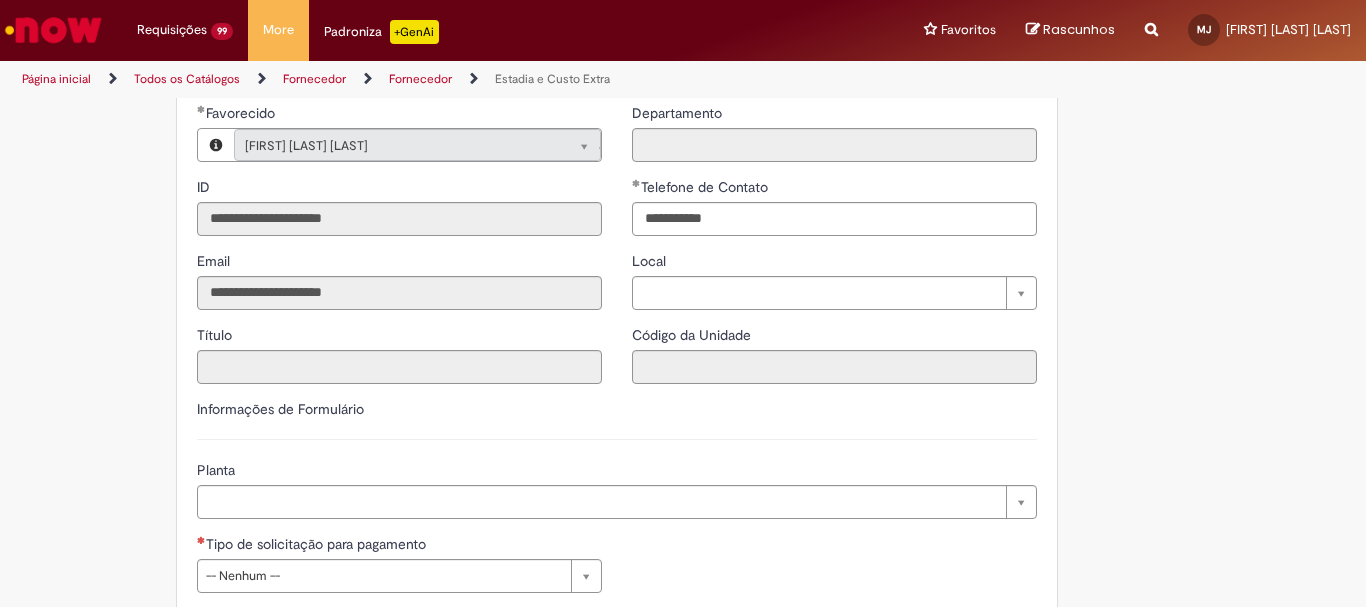 type on "**********" 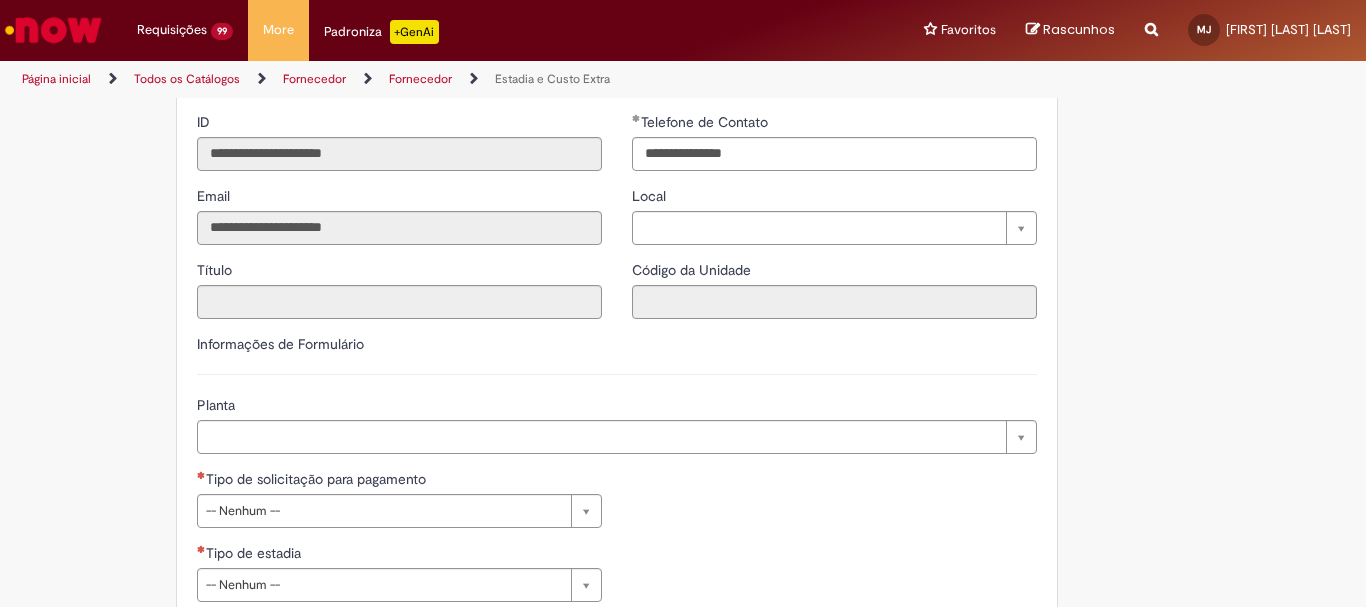 scroll, scrollTop: 427, scrollLeft: 0, axis: vertical 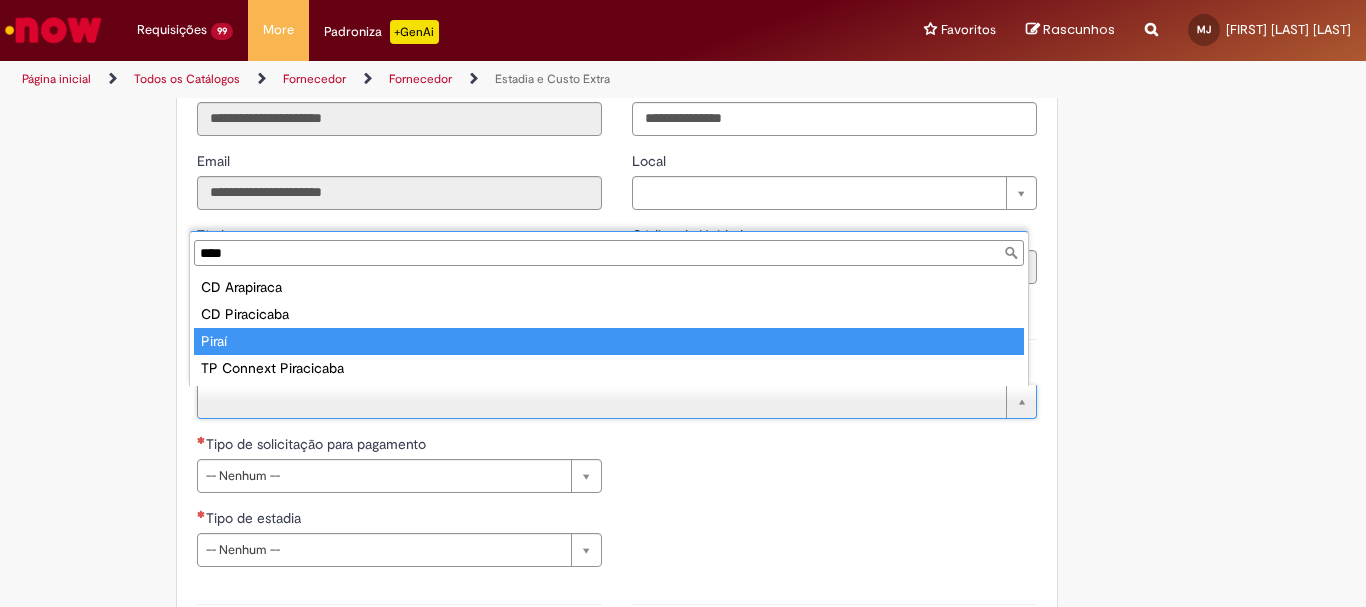 type on "****" 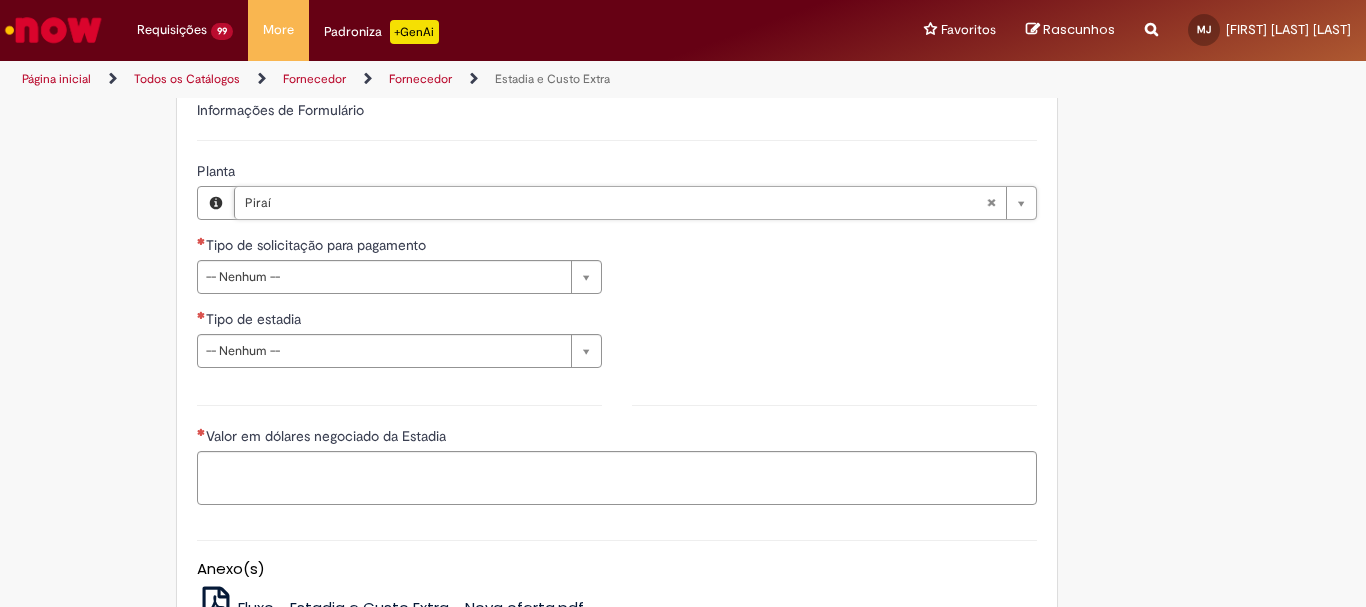 scroll, scrollTop: 627, scrollLeft: 0, axis: vertical 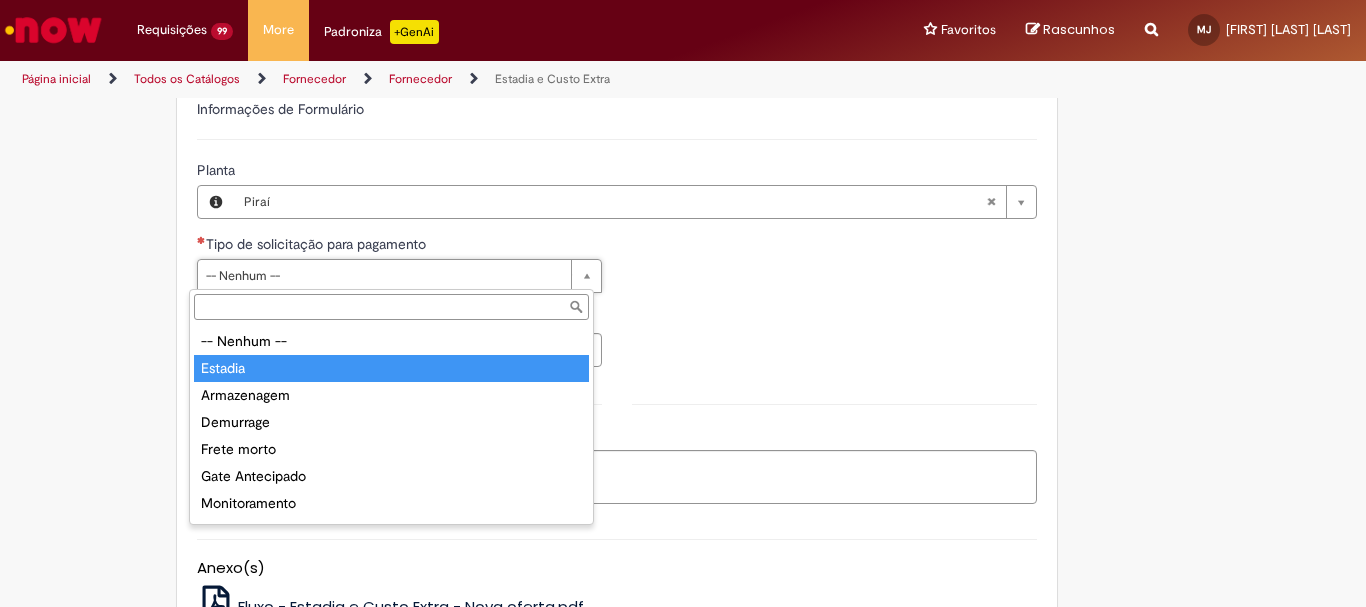 type on "*******" 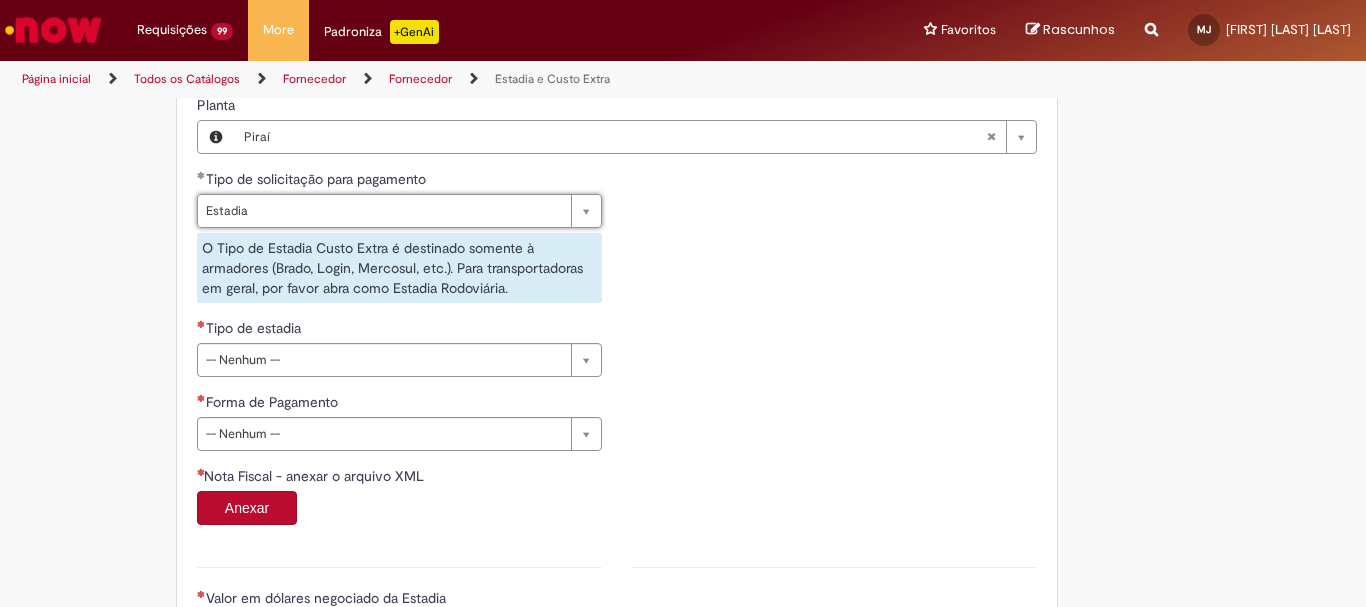 scroll, scrollTop: 727, scrollLeft: 0, axis: vertical 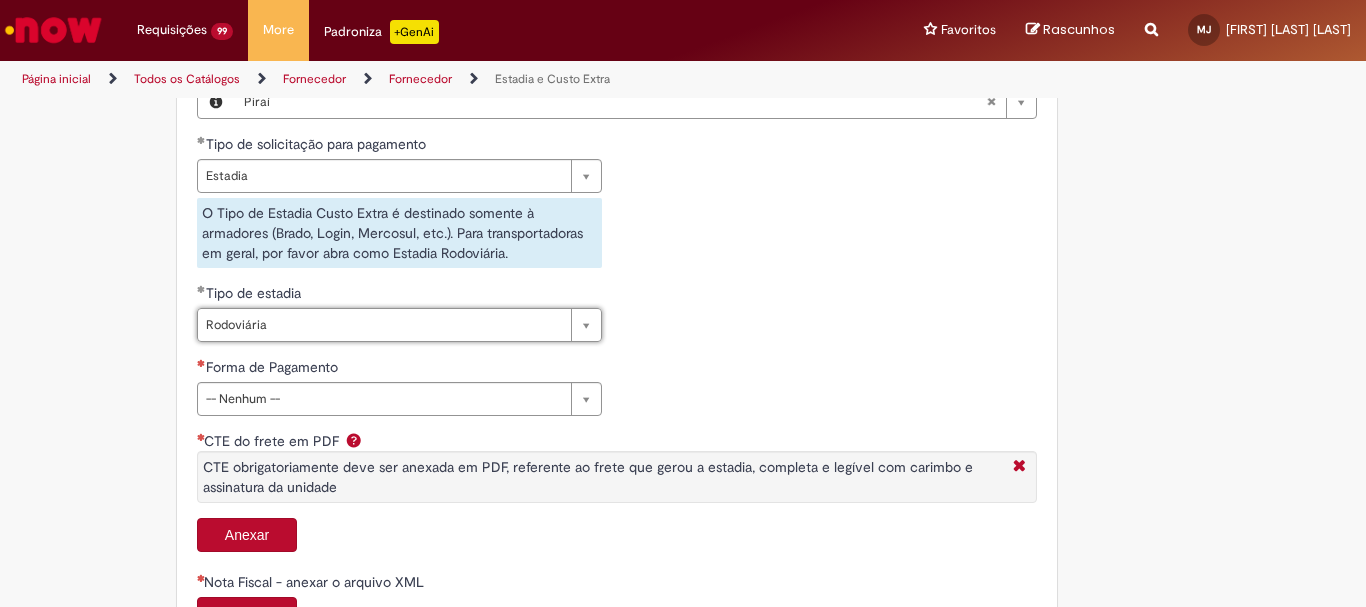 type on "**********" 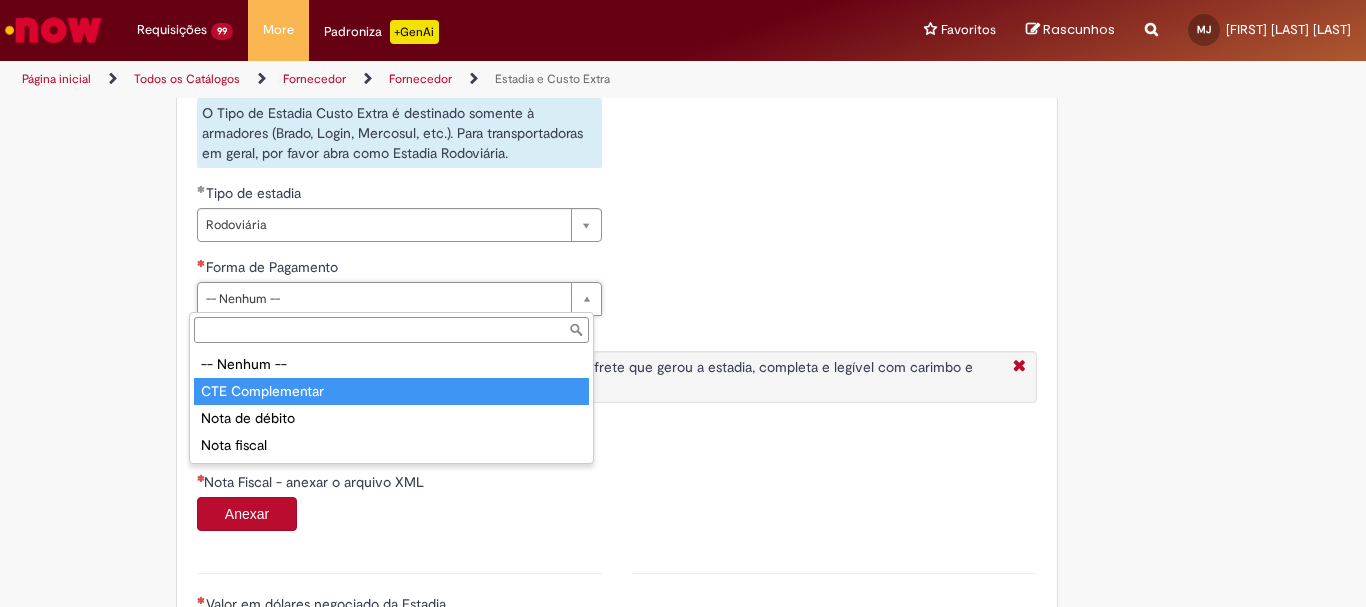 type on "**********" 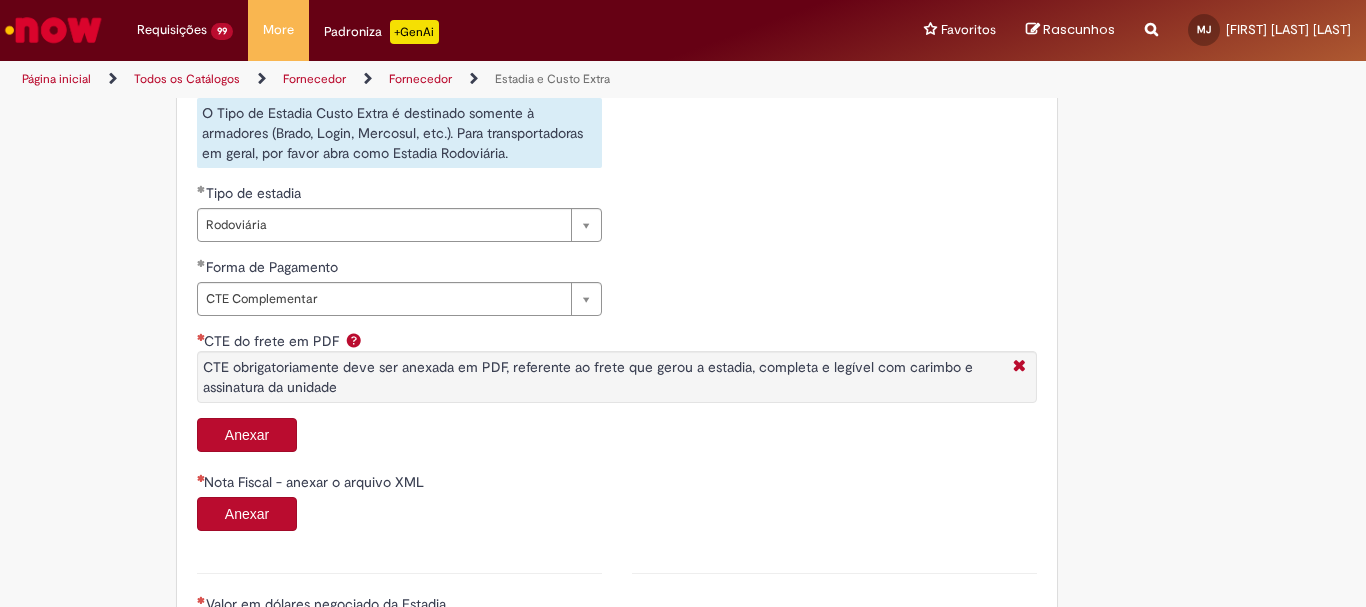 click on "Anexar" at bounding box center [247, 435] 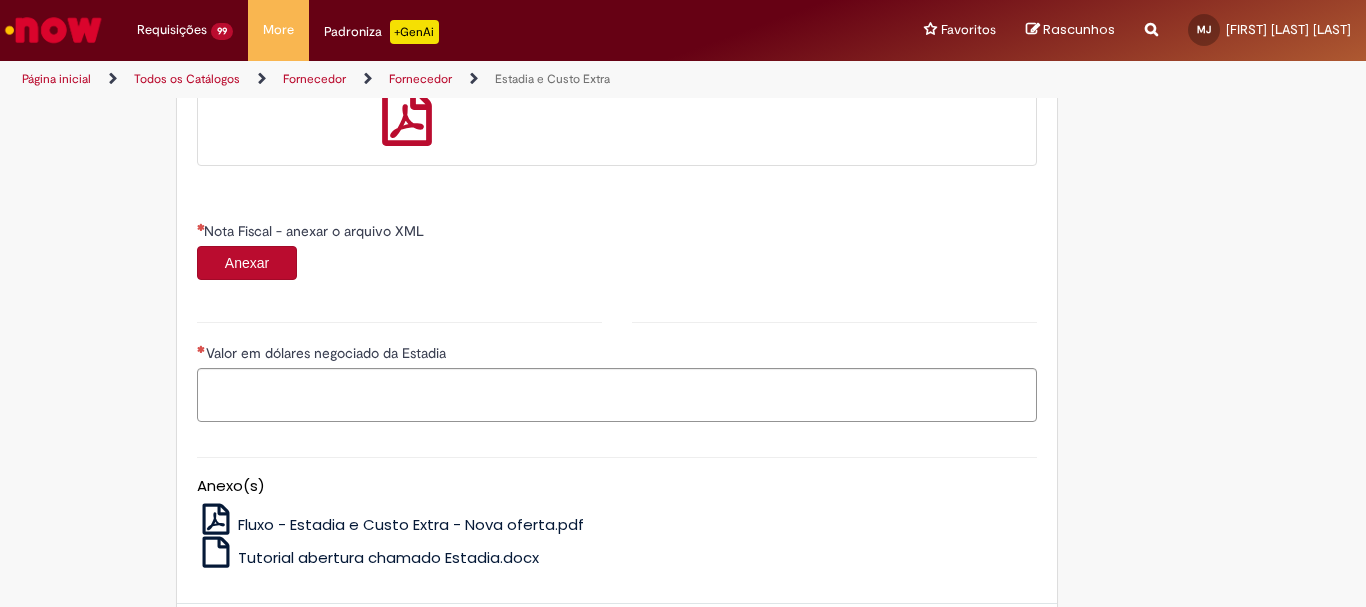 scroll, scrollTop: 1197, scrollLeft: 0, axis: vertical 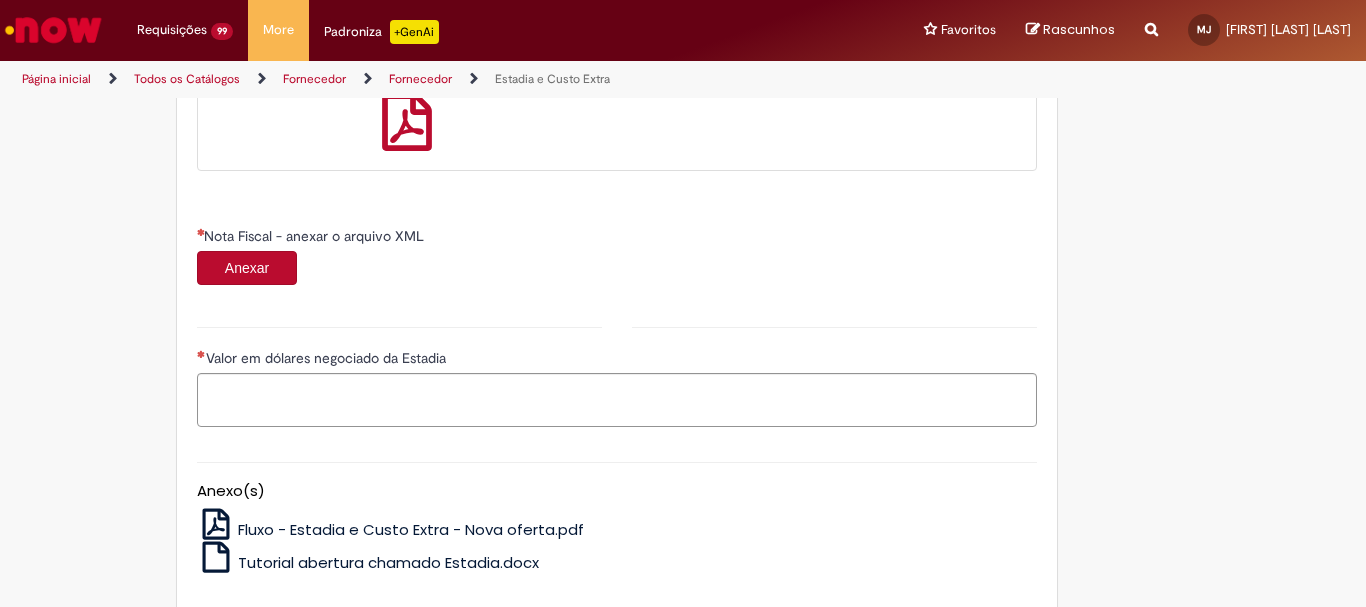 click on "Anexar" at bounding box center (247, 268) 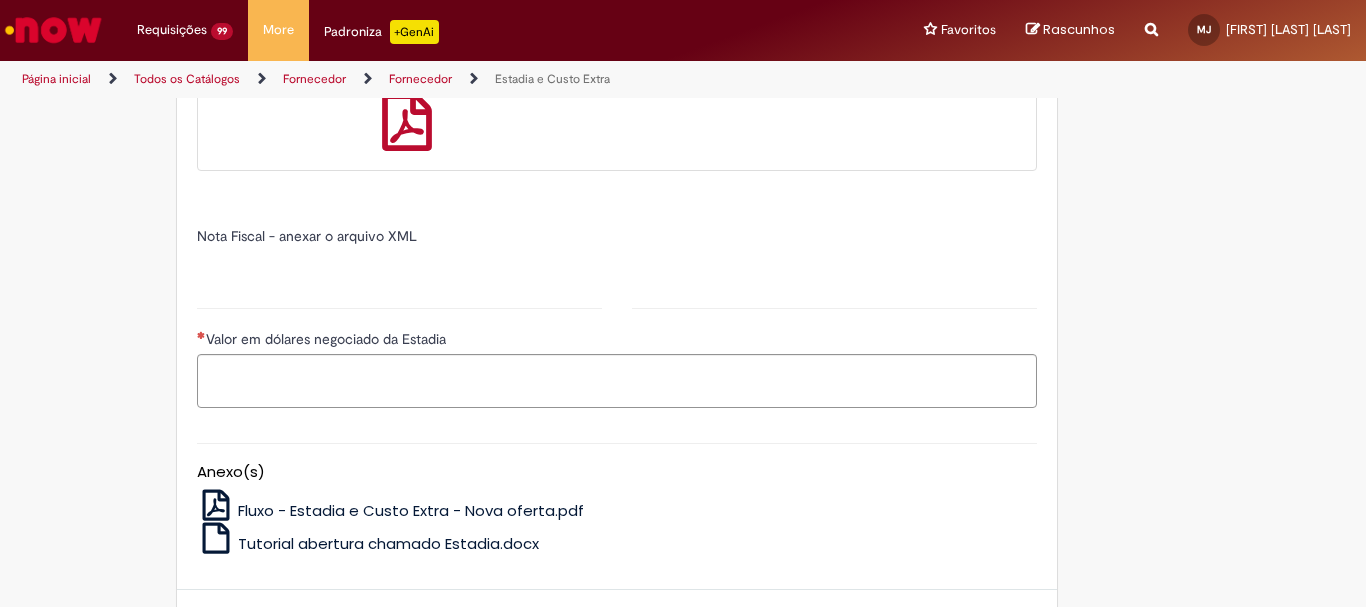 type on "*******" 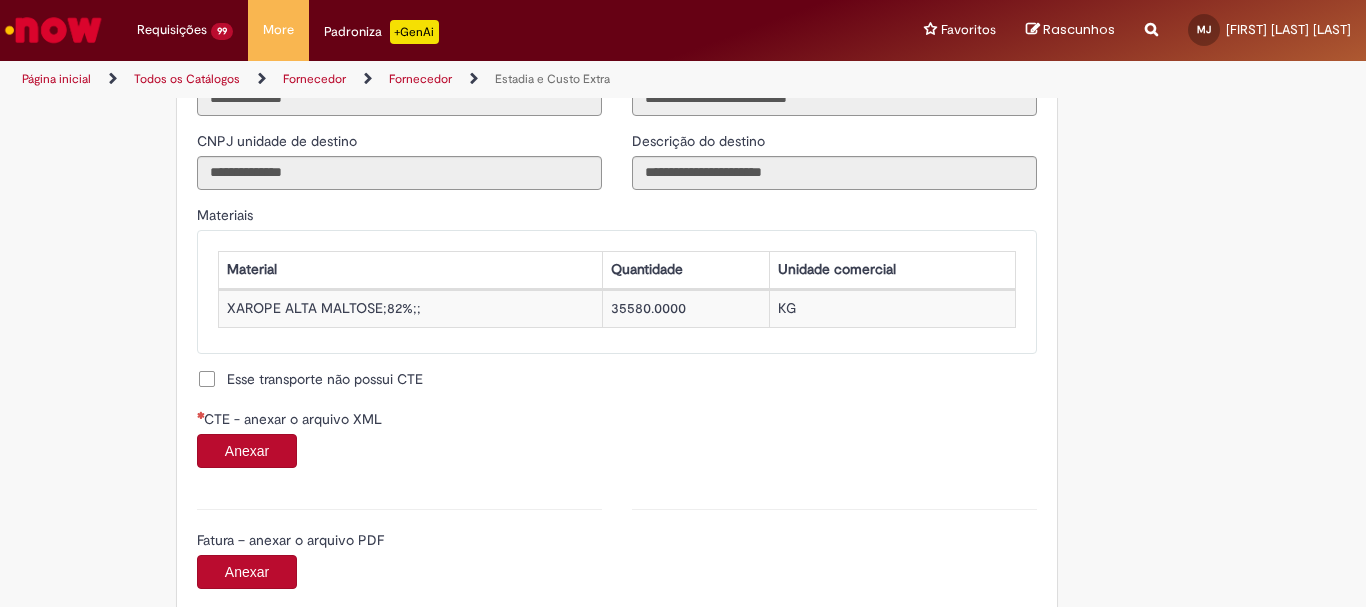 scroll, scrollTop: 1897, scrollLeft: 0, axis: vertical 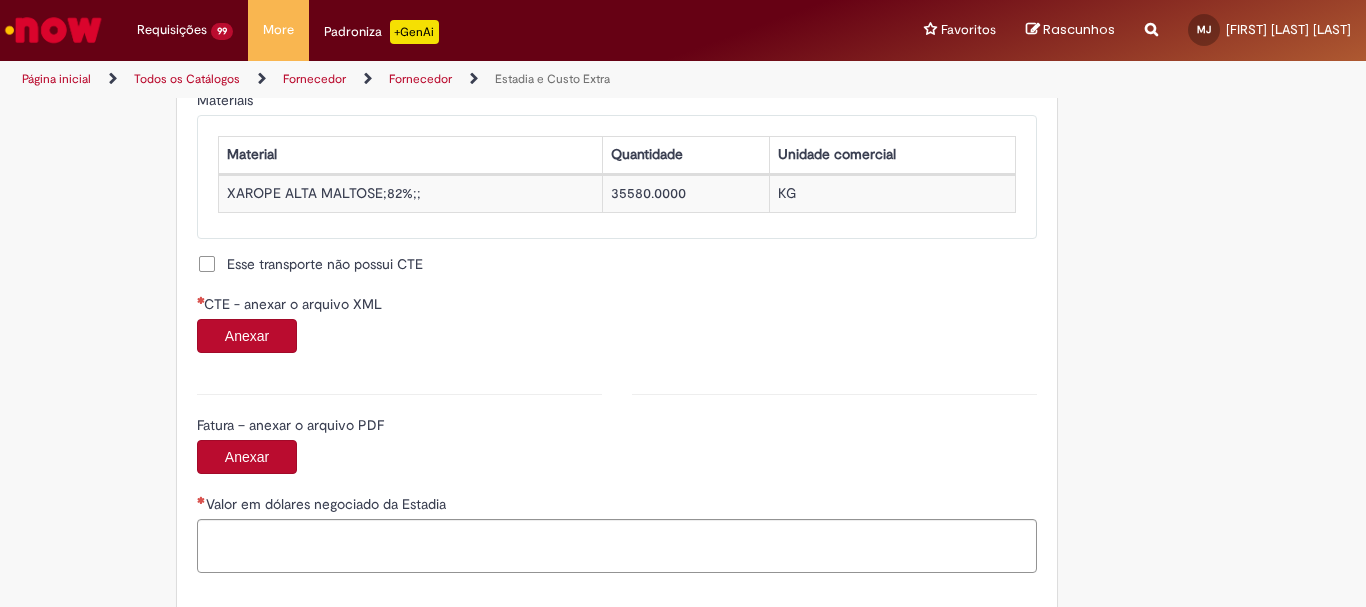 click on "Anexar" at bounding box center (247, 336) 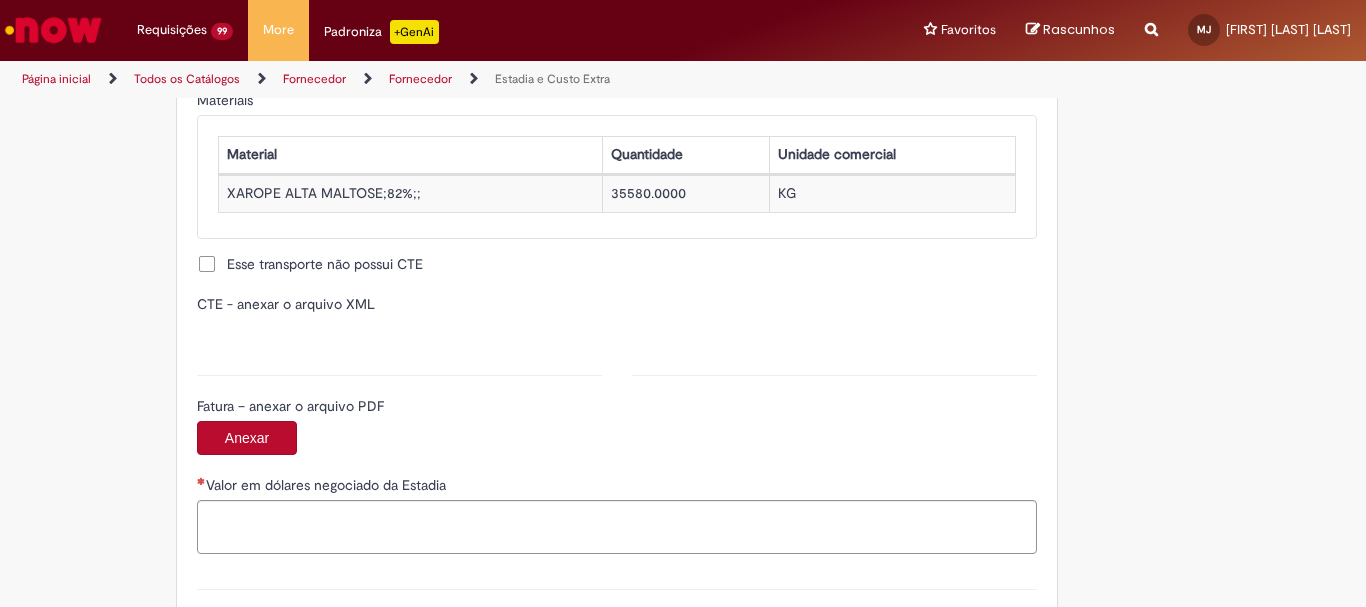 type on "**********" 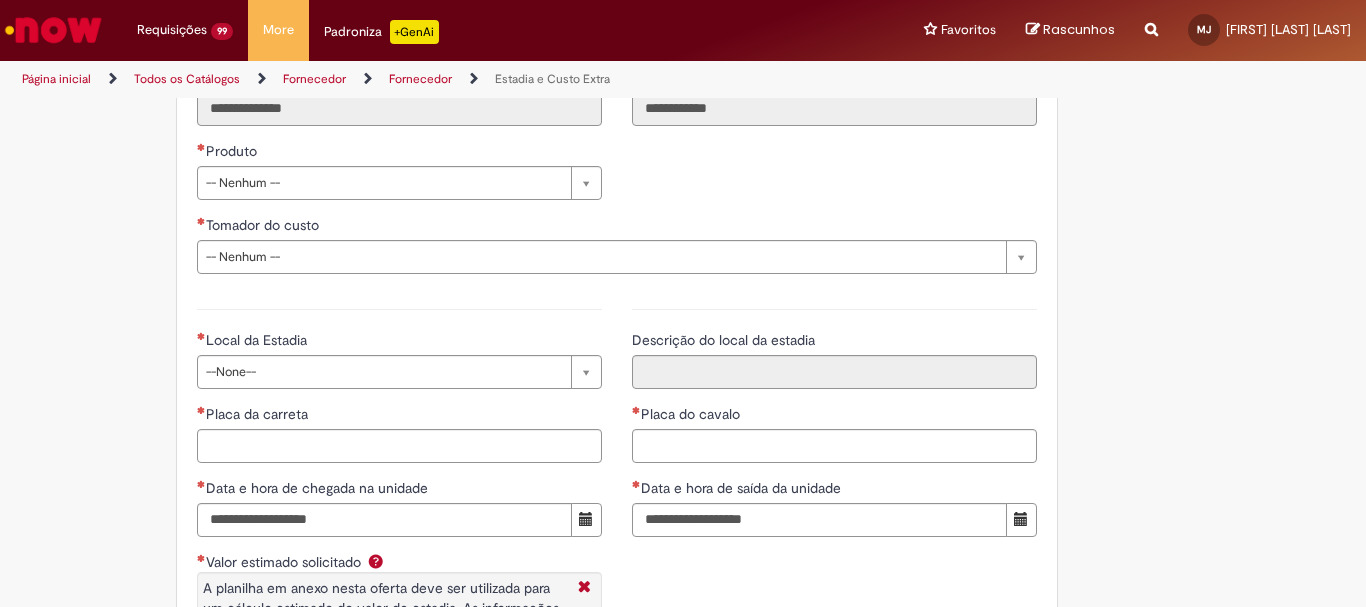 scroll, scrollTop: 2797, scrollLeft: 0, axis: vertical 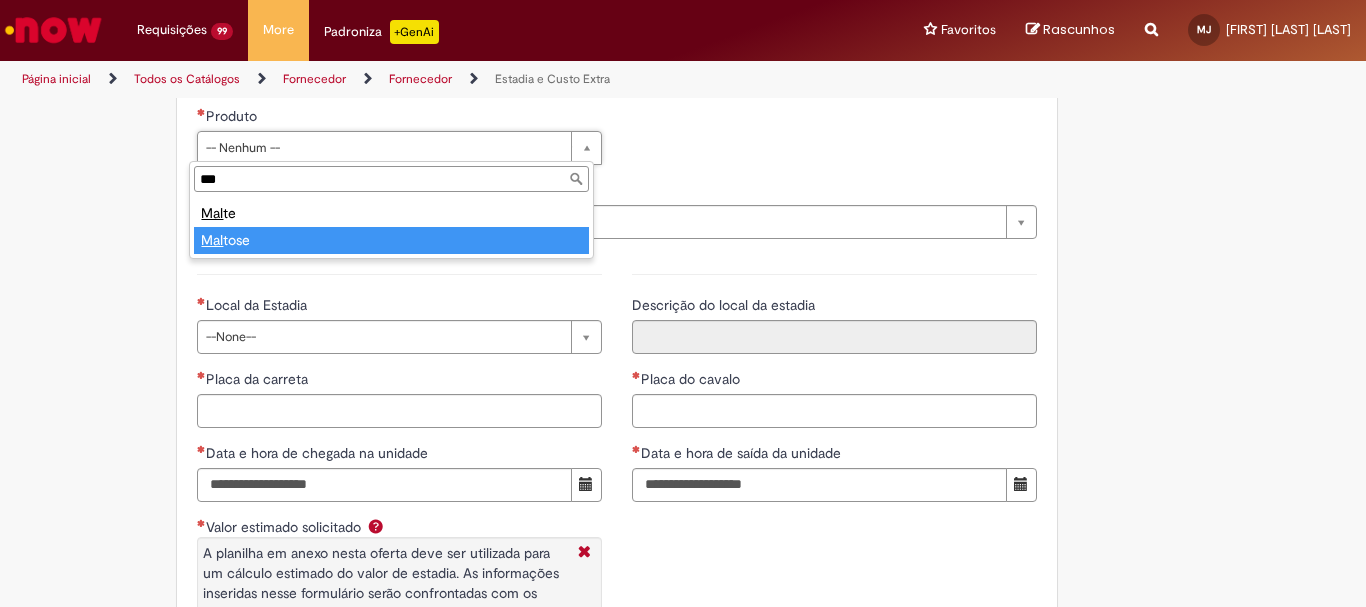 type on "***" 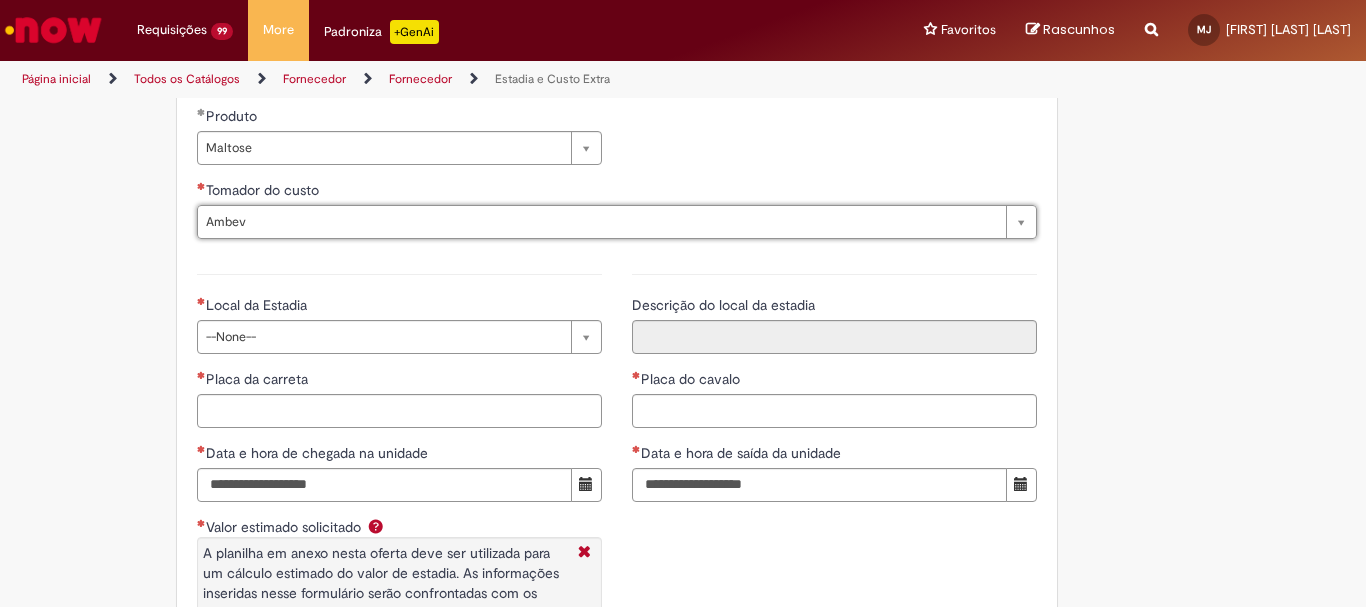 type on "*****" 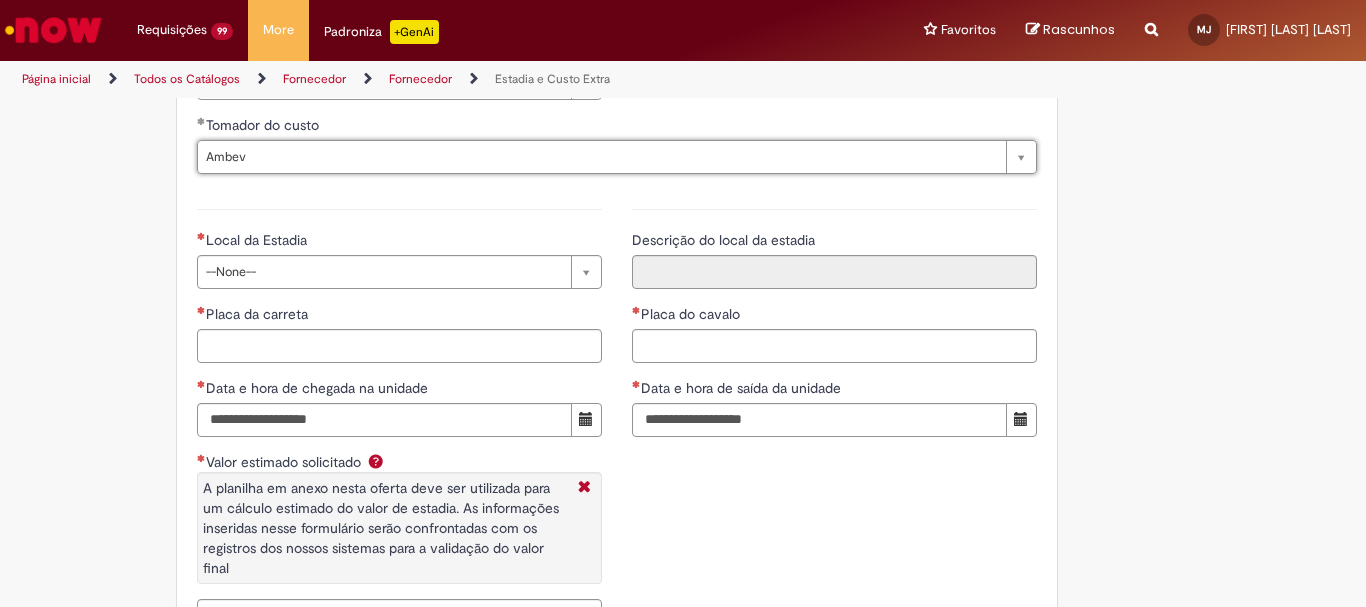 scroll, scrollTop: 2897, scrollLeft: 0, axis: vertical 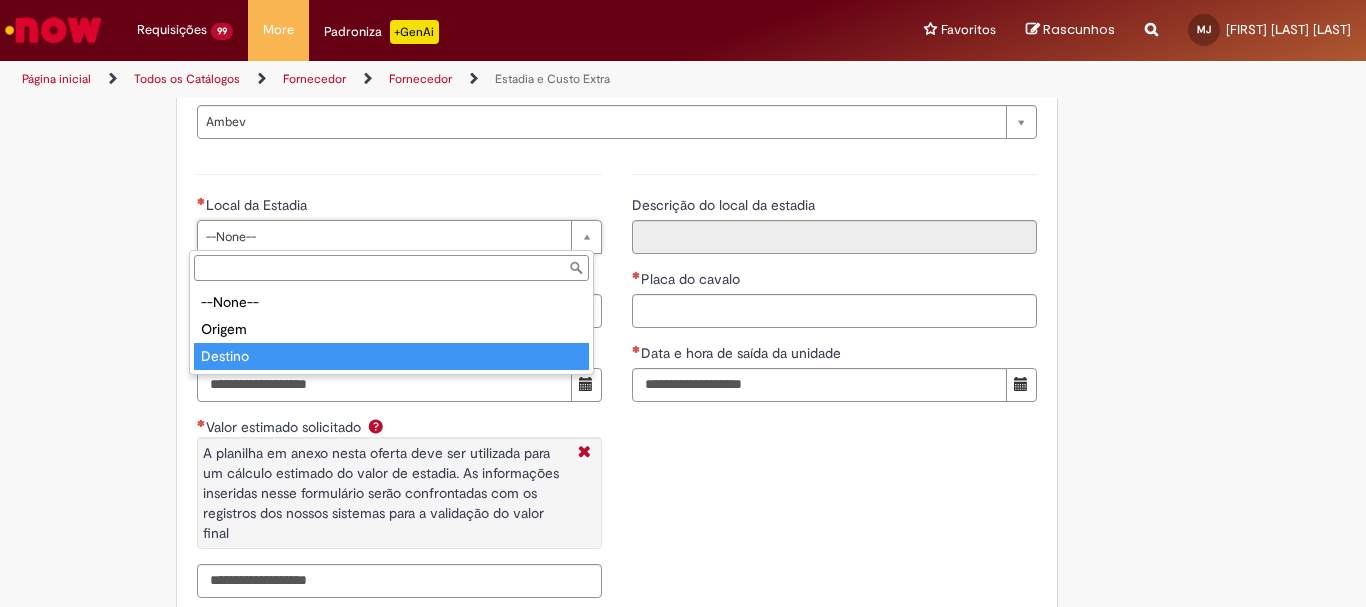 type on "*******" 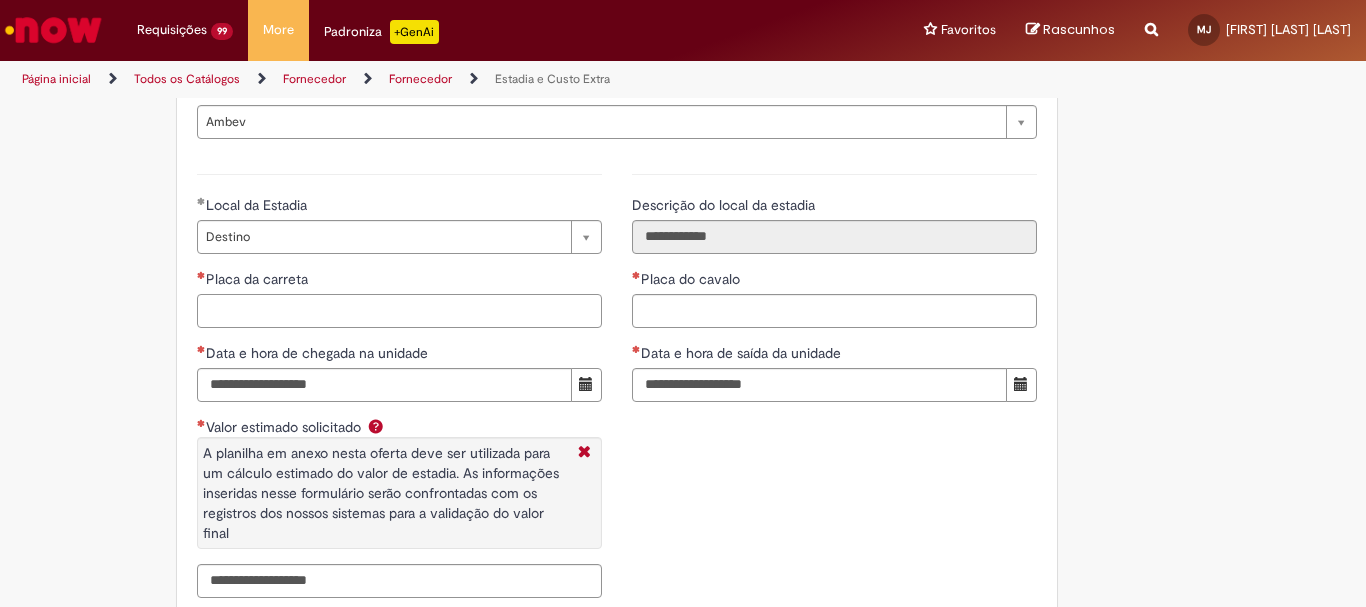 click on "Placa da carreta" at bounding box center [399, 311] 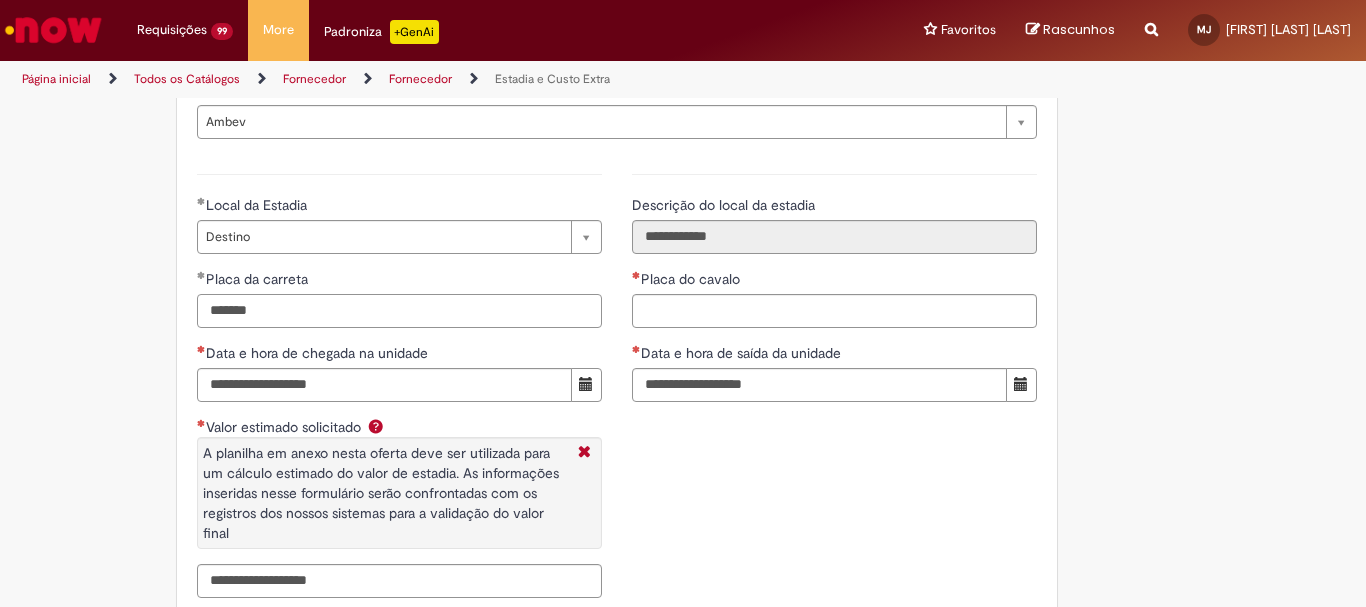 type on "*******" 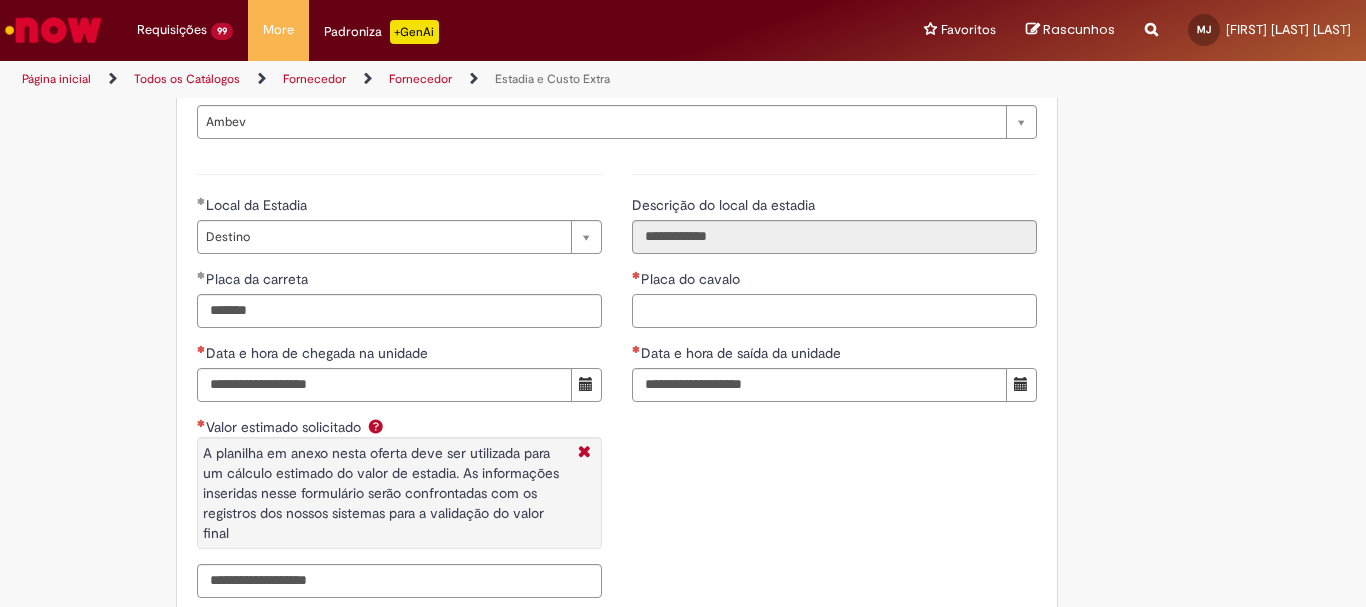 click on "Placa do cavalo" at bounding box center (834, 311) 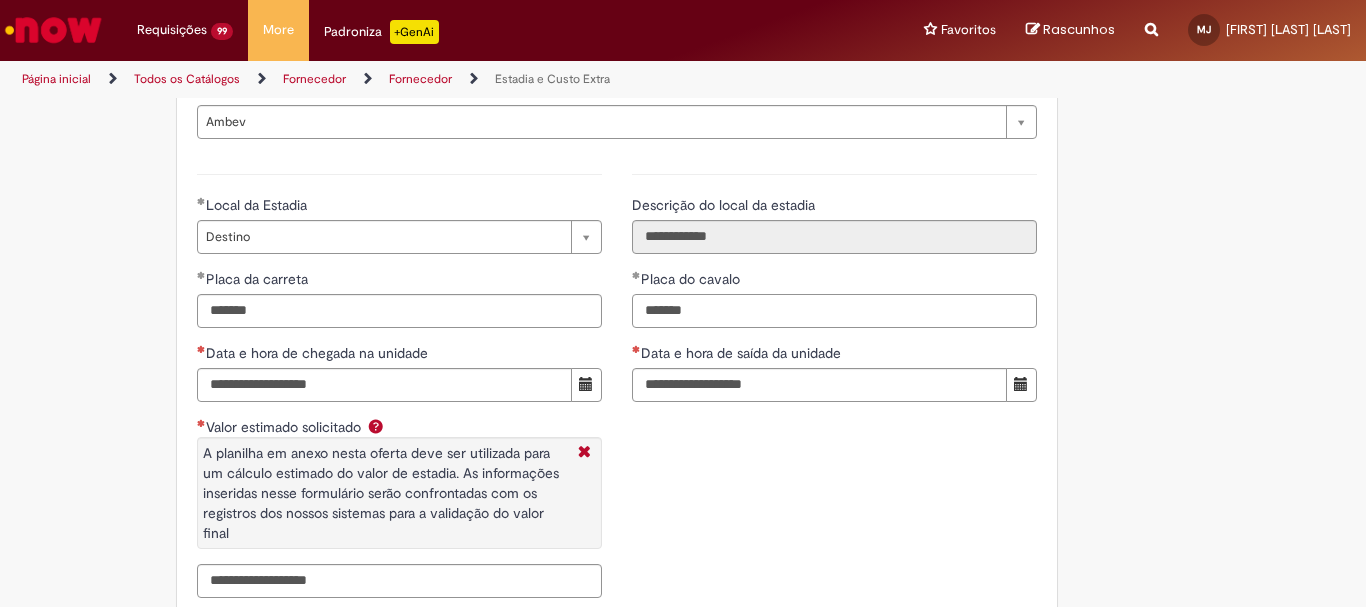type on "*******" 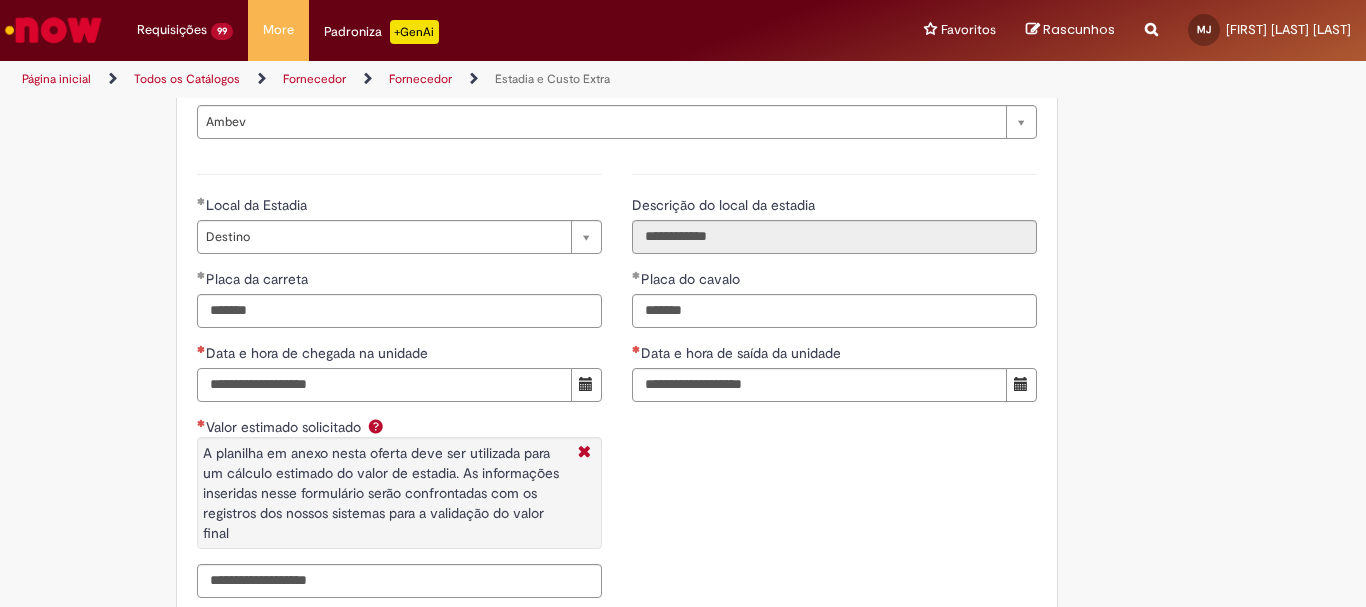 click on "Data e hora de chegada na unidade" at bounding box center (384, 385) 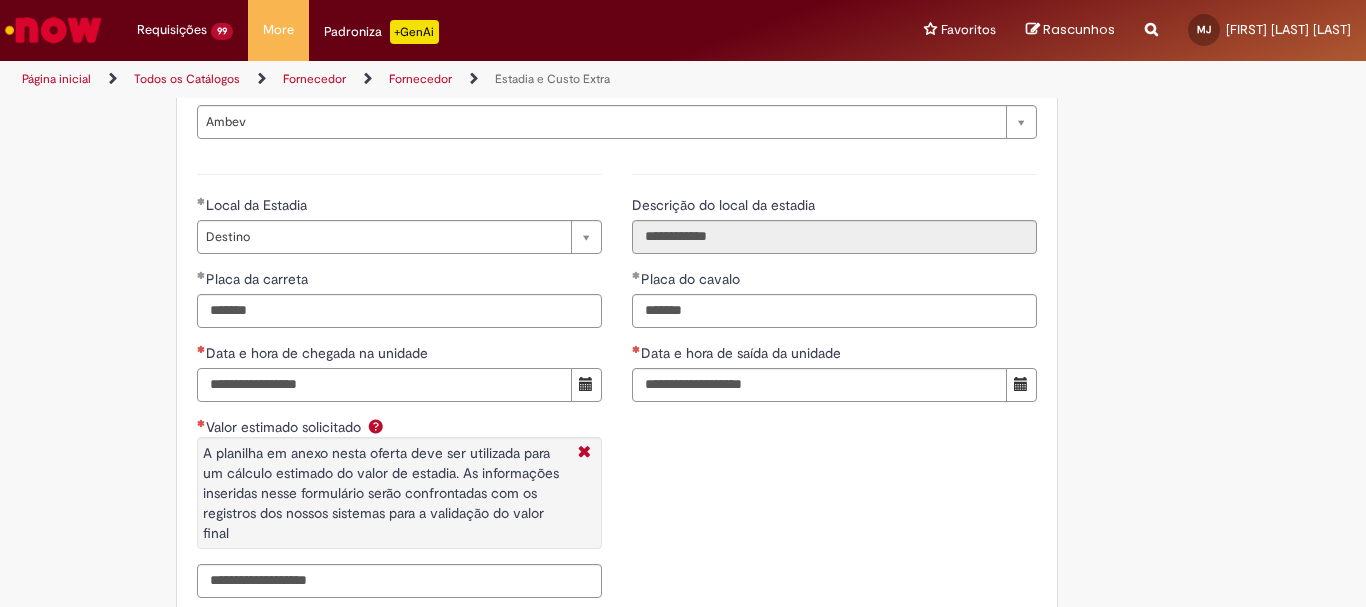 type on "**********" 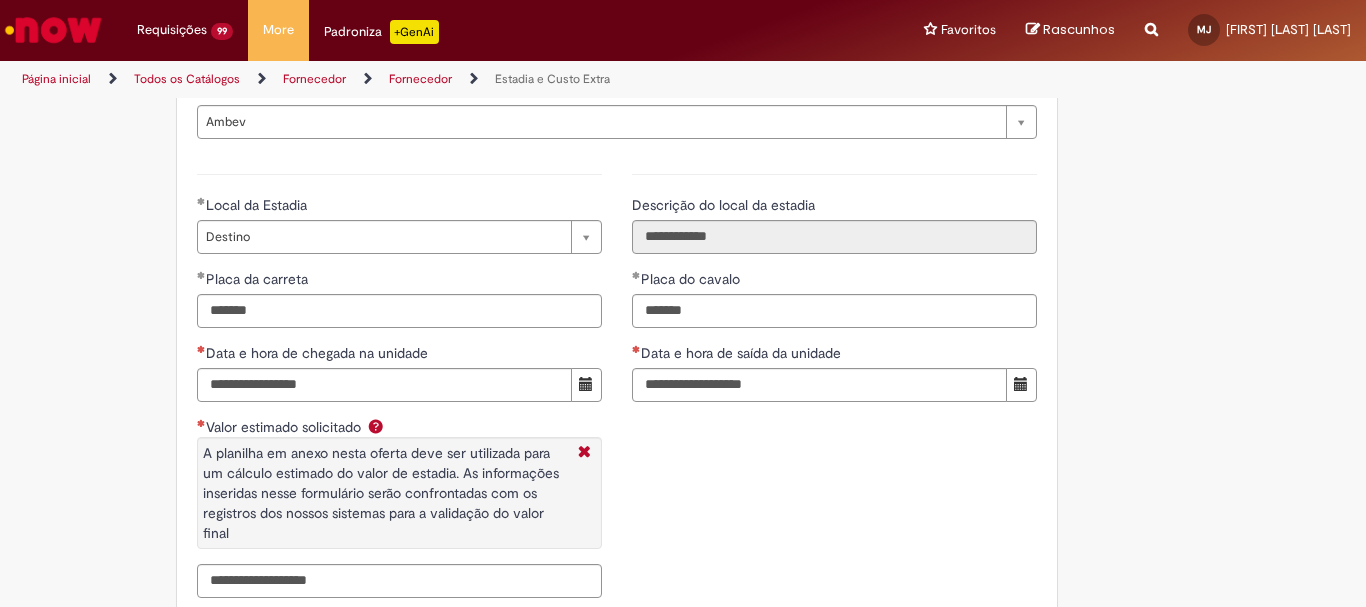 type 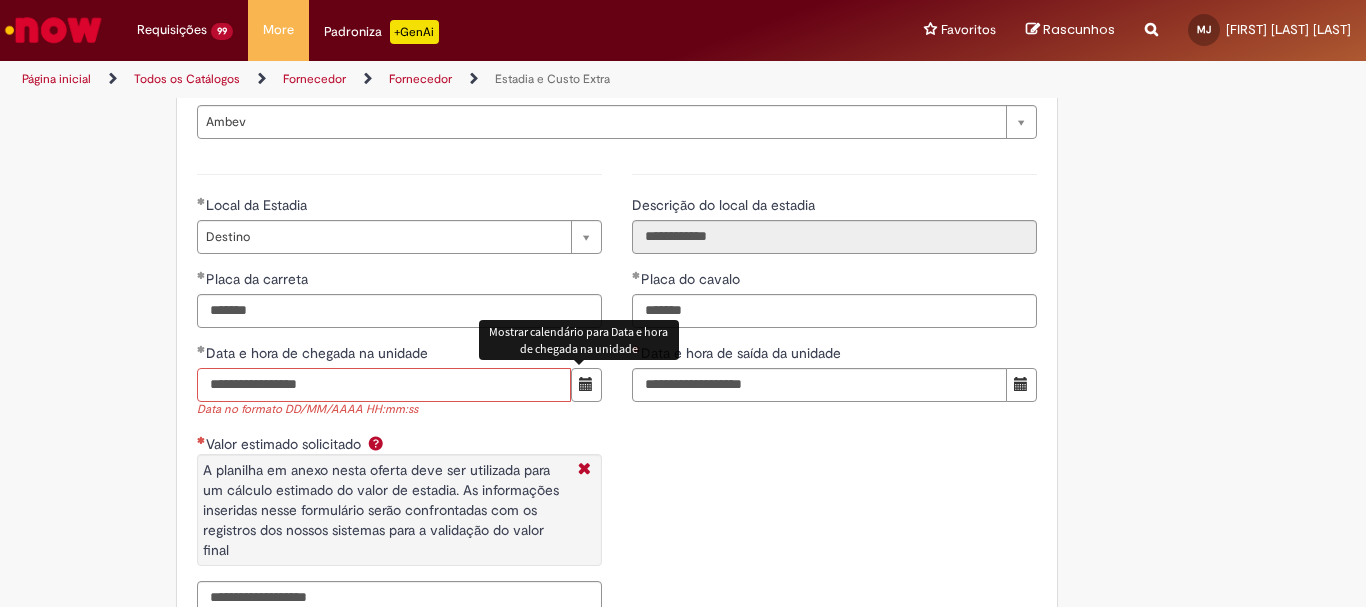 click on "**********" at bounding box center [384, 385] 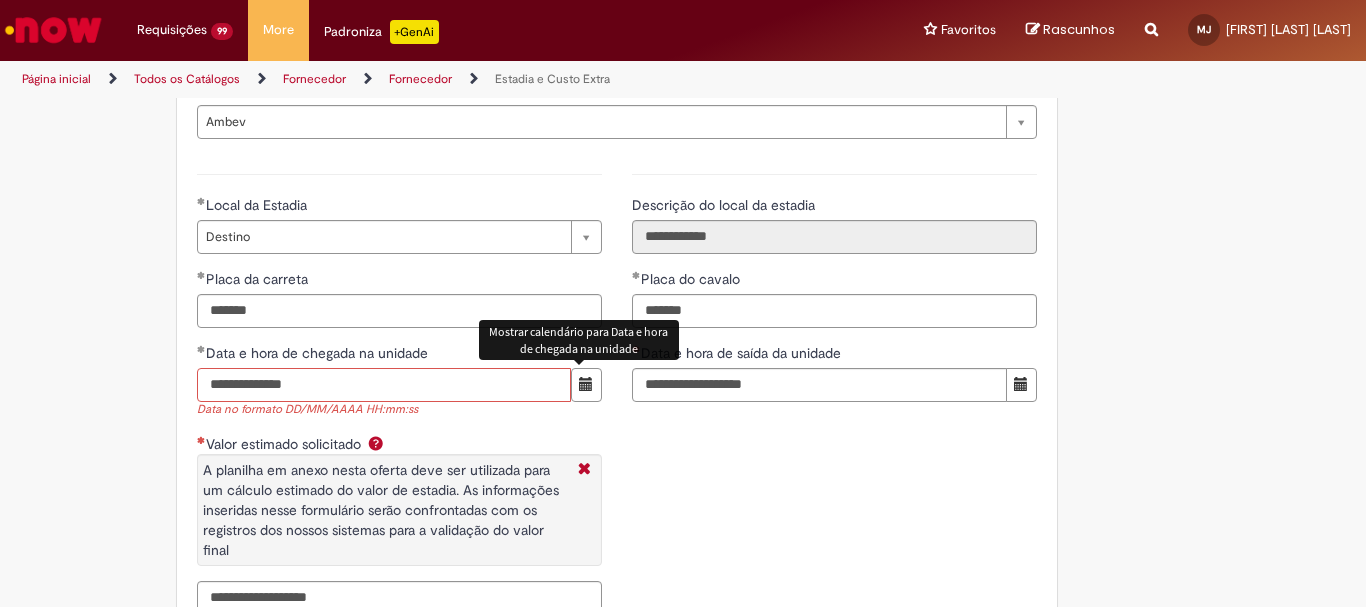 click on "**********" at bounding box center (384, 385) 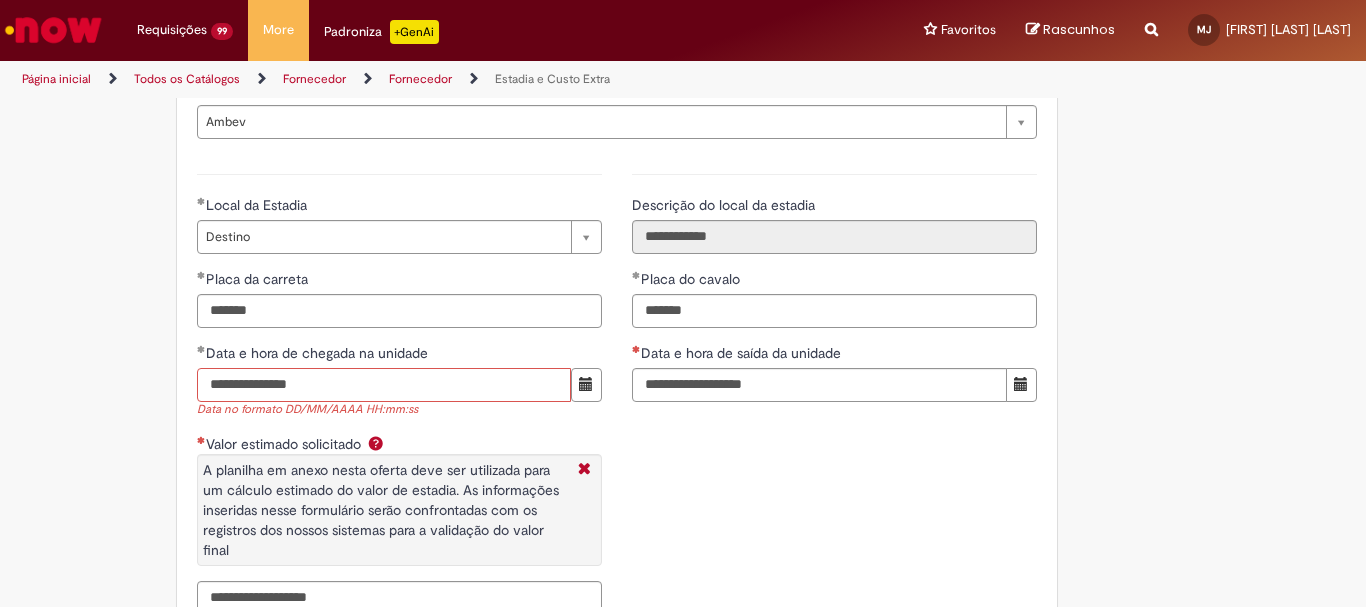 click on "**********" at bounding box center (384, 385) 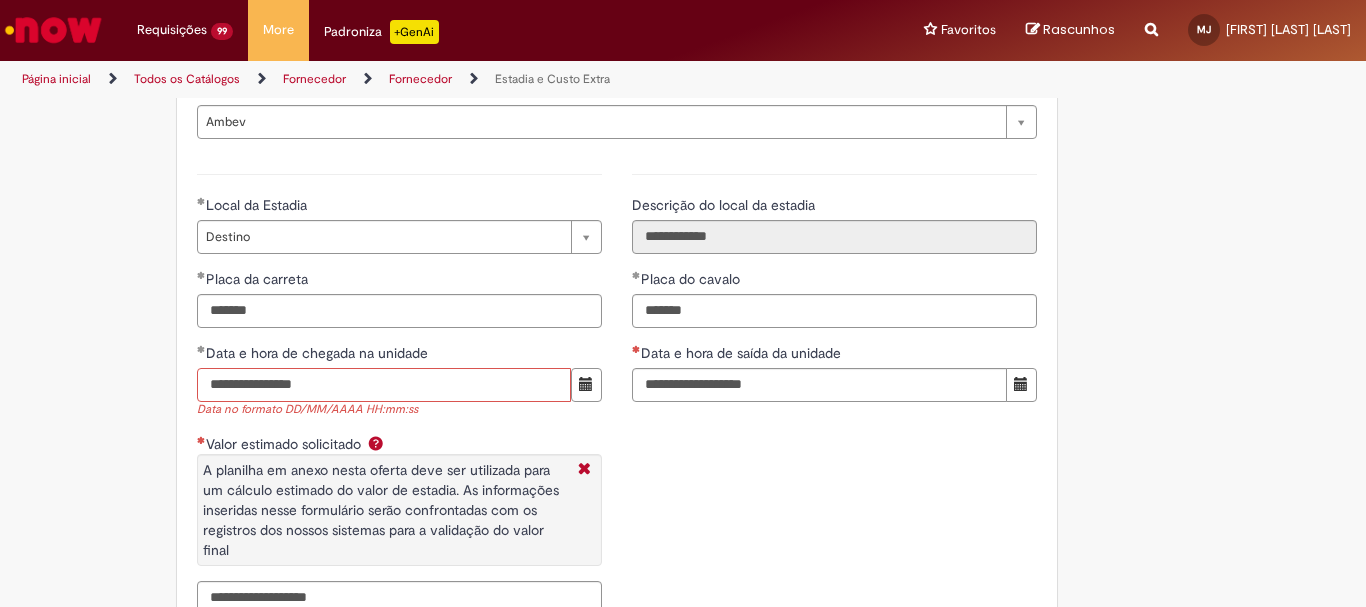 type on "**********" 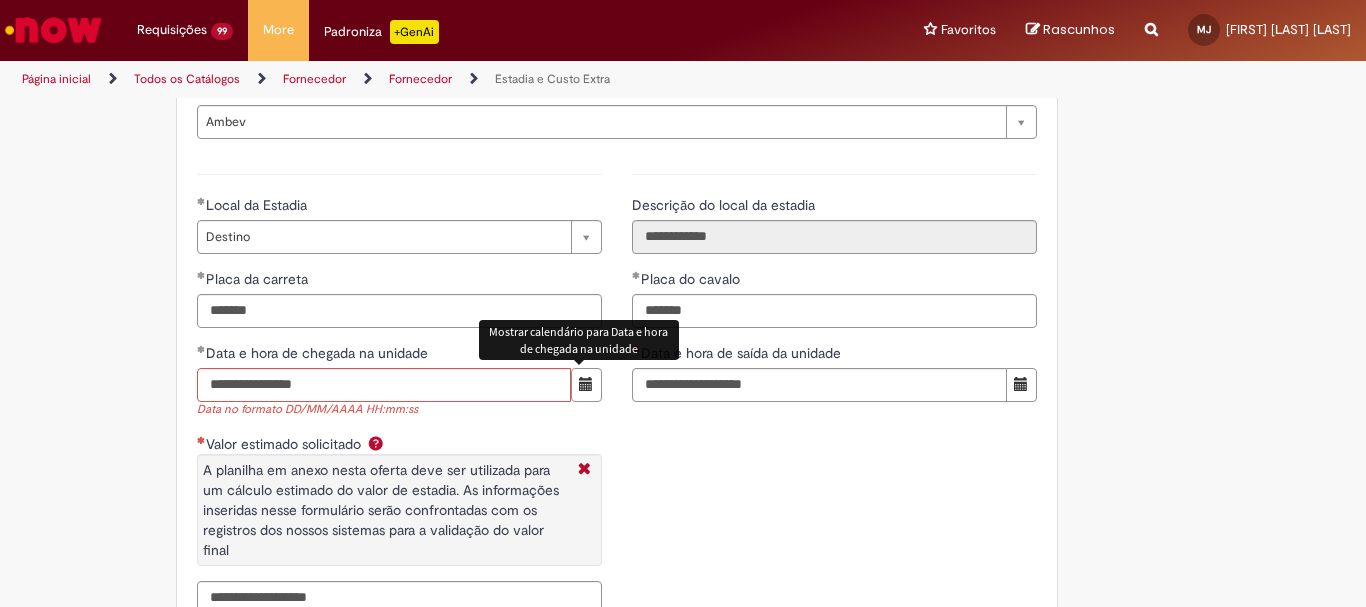 click on "**********" at bounding box center (617, 392) 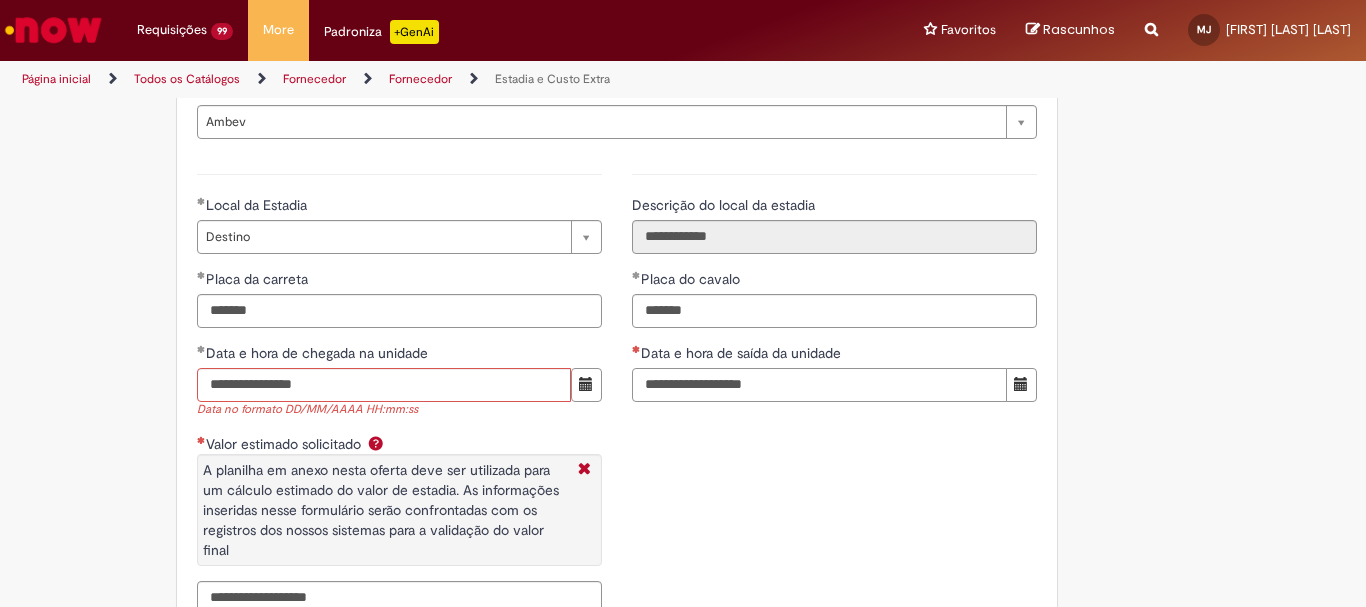 click on "Data e hora de saída da unidade" at bounding box center (819, 385) 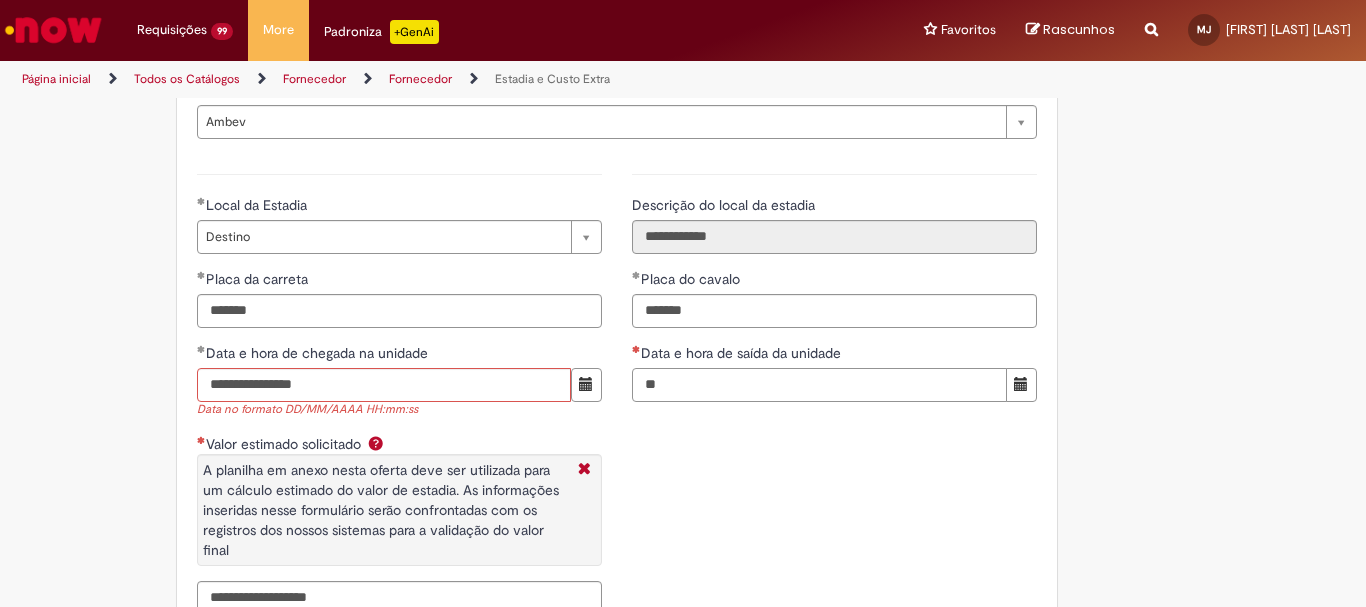 type on "**" 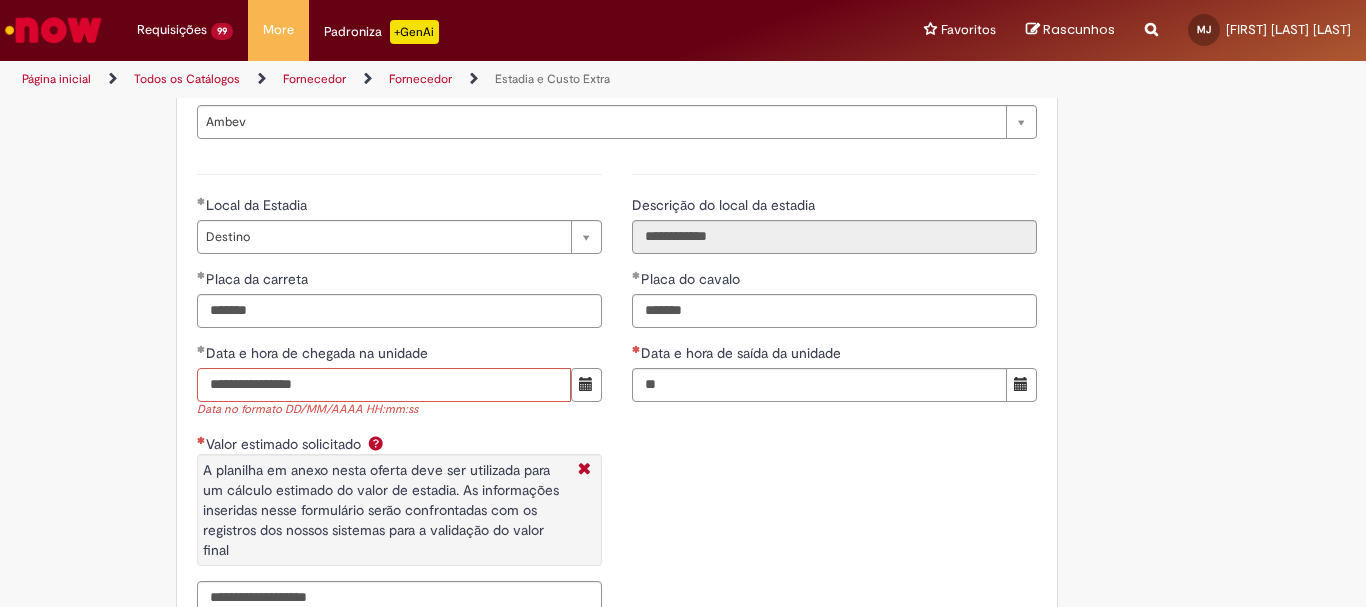 click on "**********" at bounding box center (384, 385) 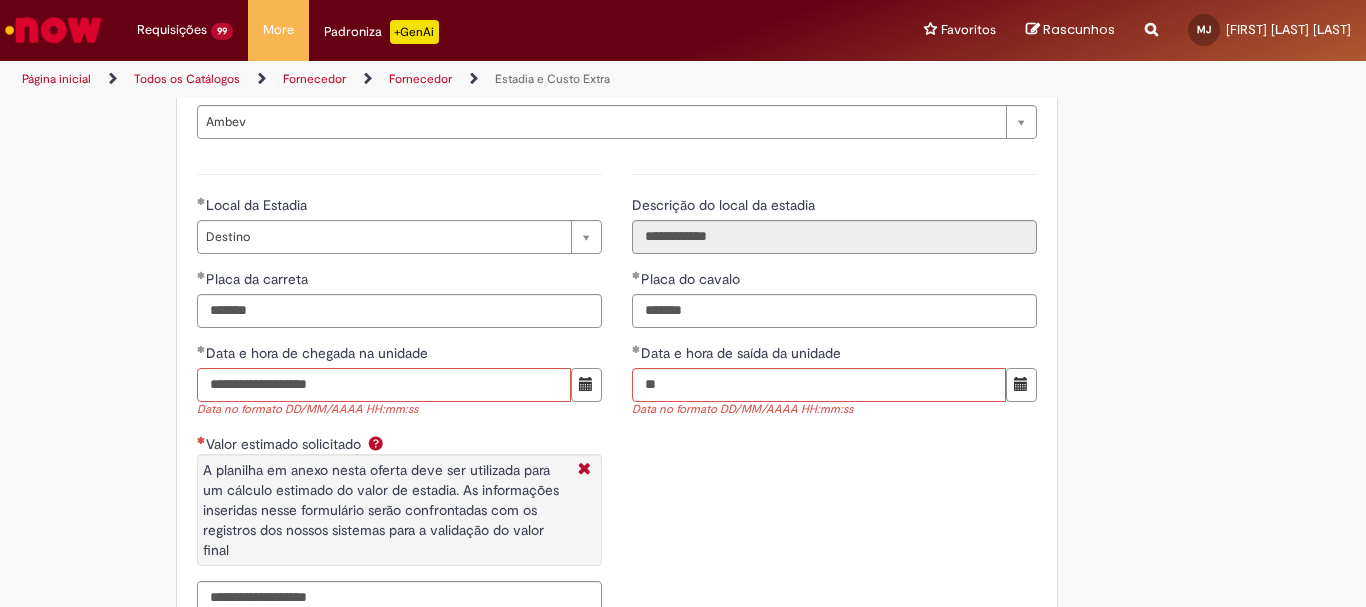 type on "**********" 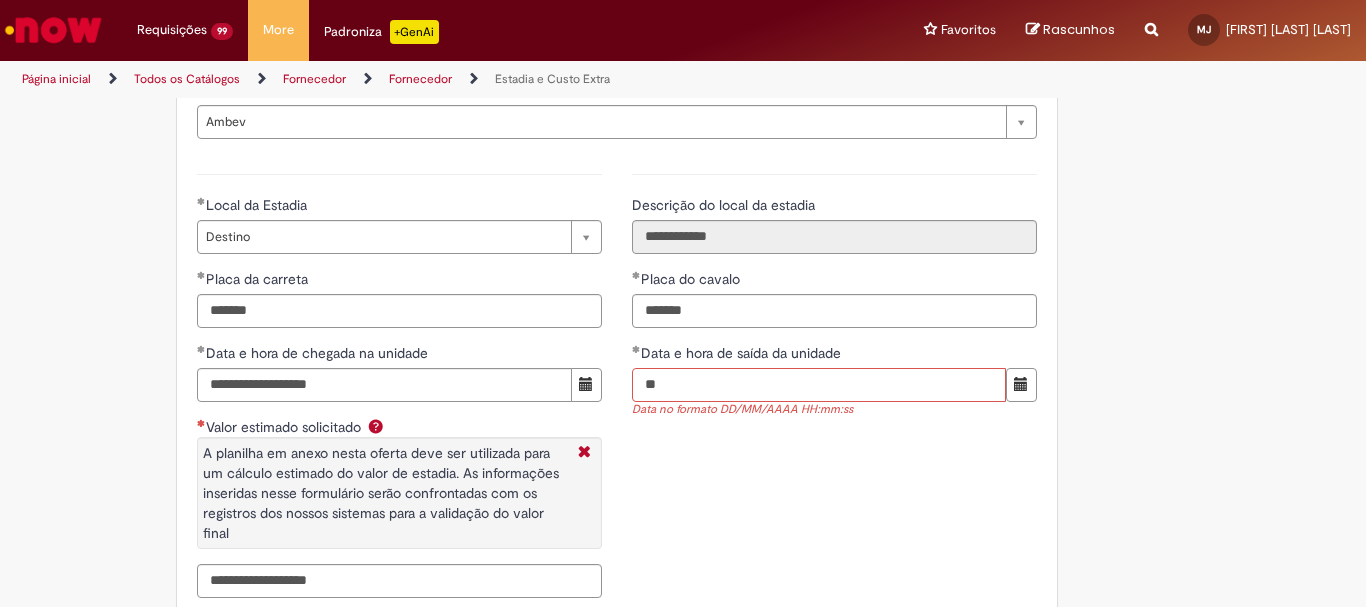 click on "**" at bounding box center [819, 385] 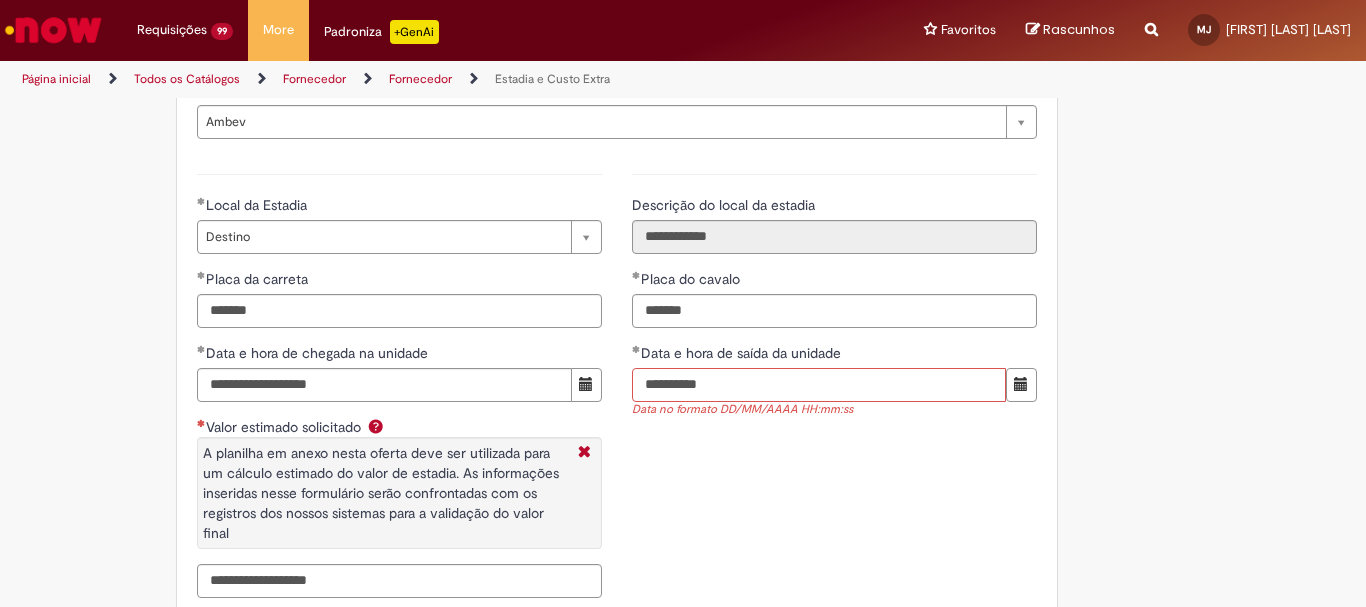 click on "**********" at bounding box center [819, 385] 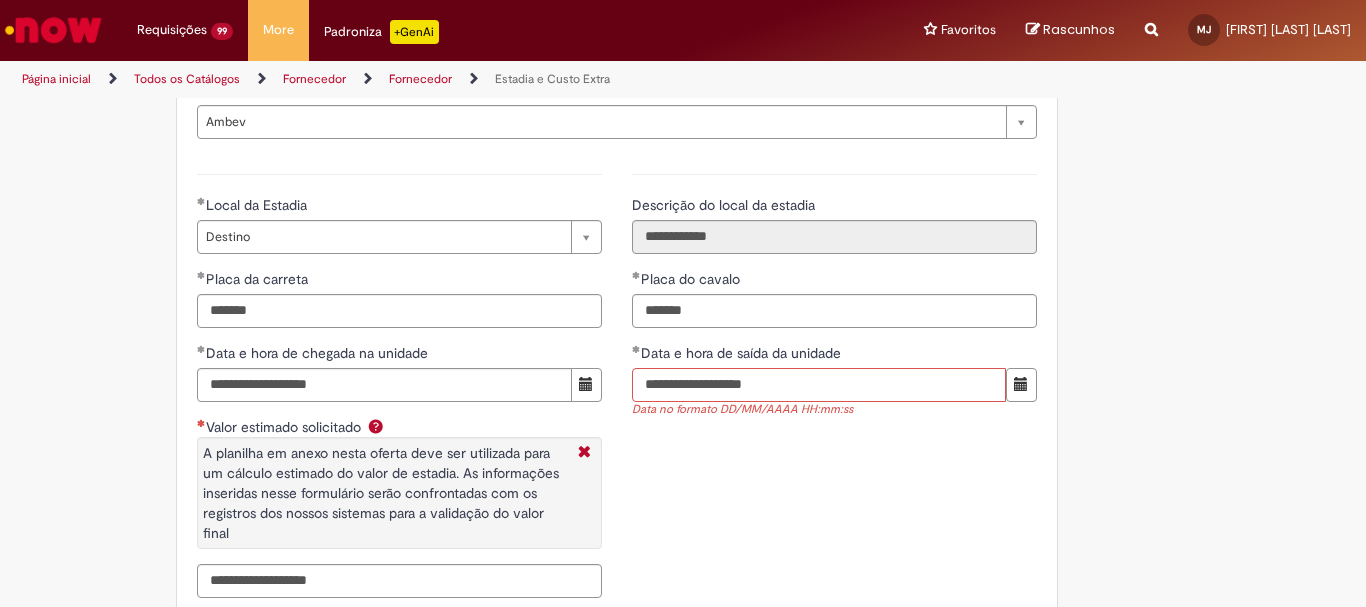 type on "**********" 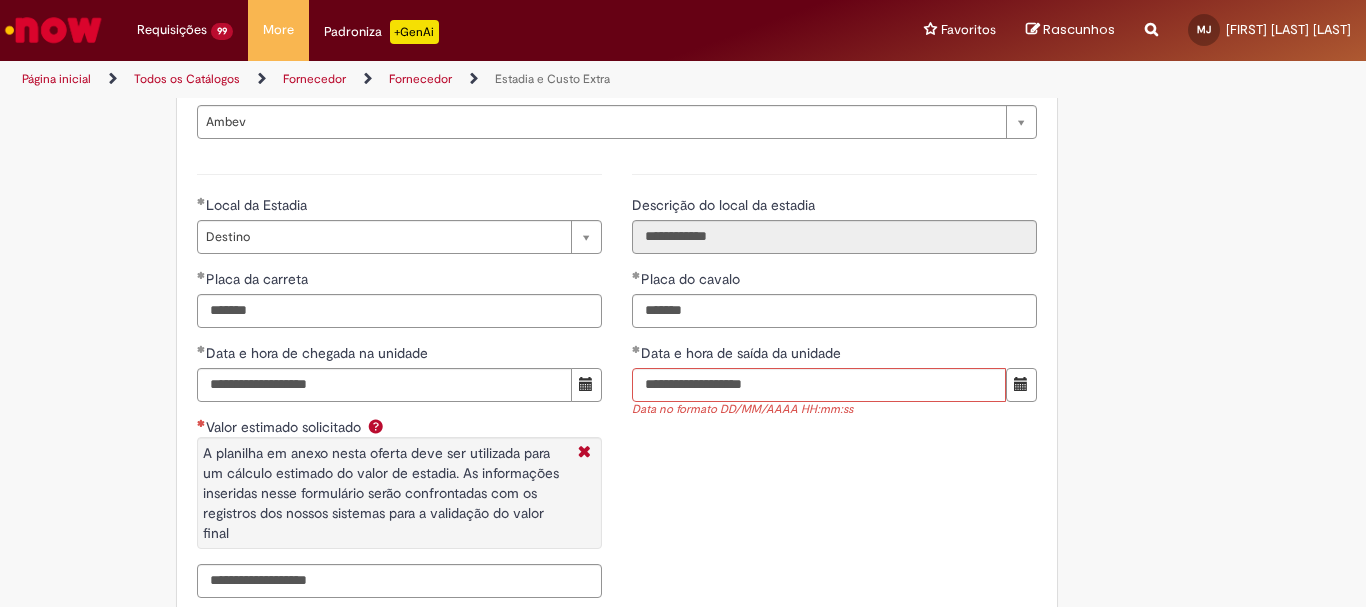 click on "**********" at bounding box center (617, 383) 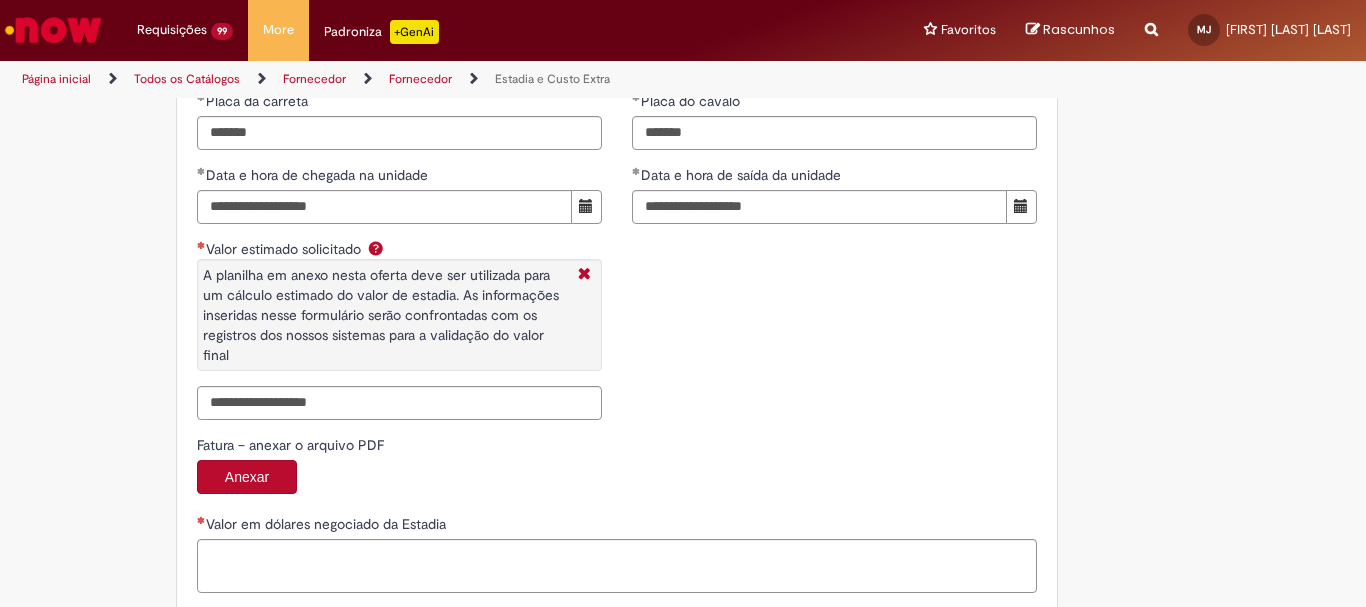 scroll, scrollTop: 3097, scrollLeft: 0, axis: vertical 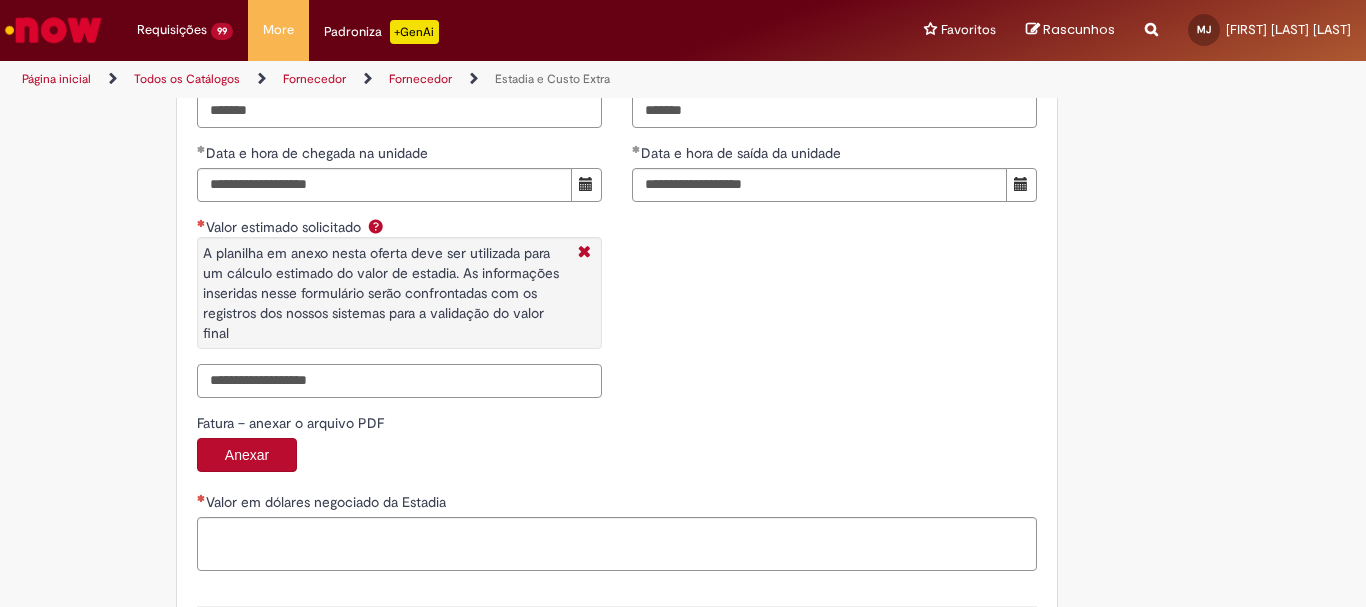 click on "Valor estimado solicitado A planilha em anexo nesta oferta deve ser utilizada para um cálculo estimado do valor de estadia. As informações inseridas nesse formulário serão confrontadas com os registros dos nossos sistemas para a validação do valor final" at bounding box center [399, 381] 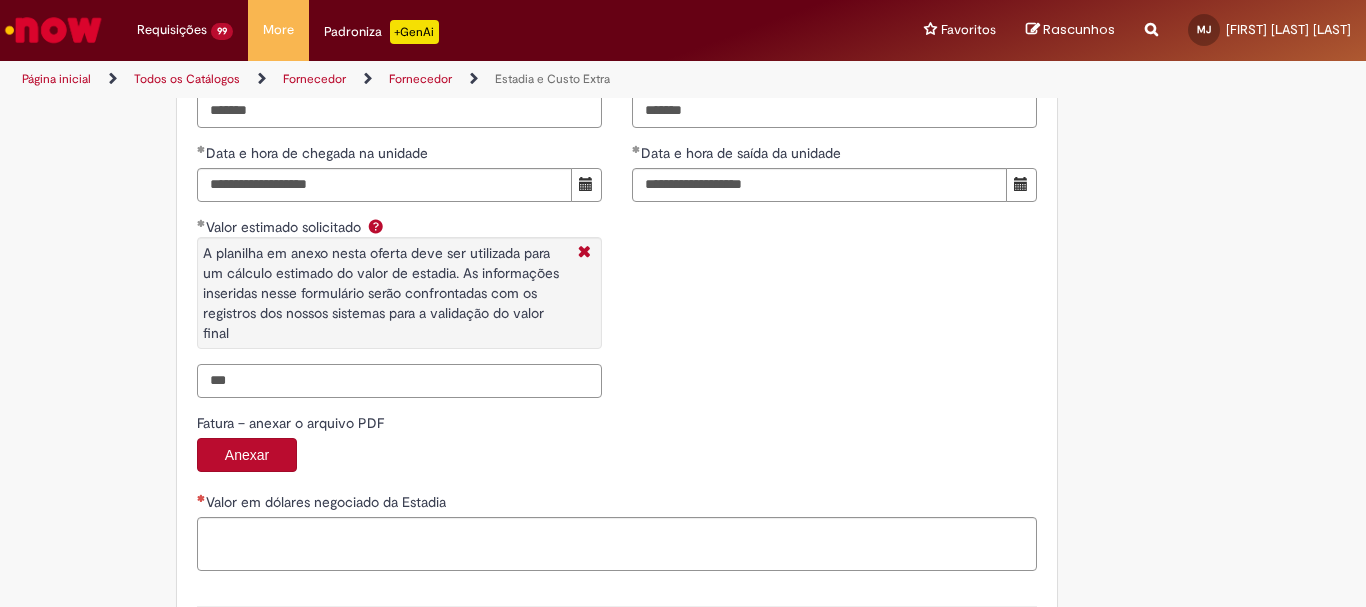 type on "***" 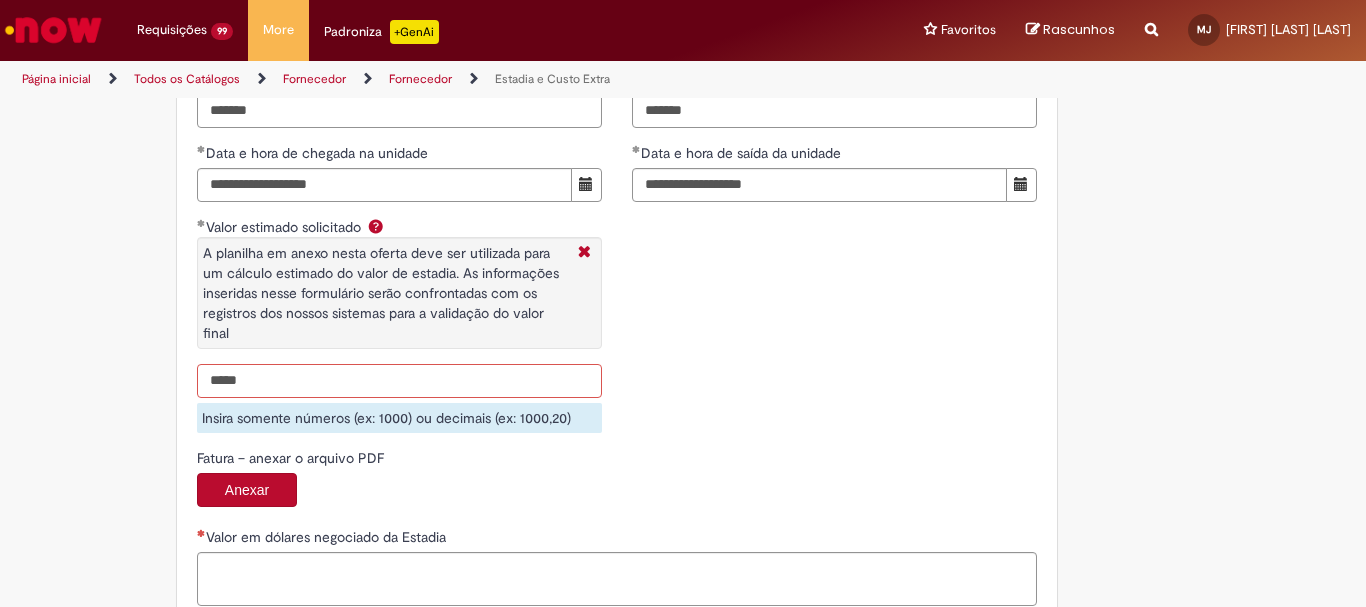type on "*****" 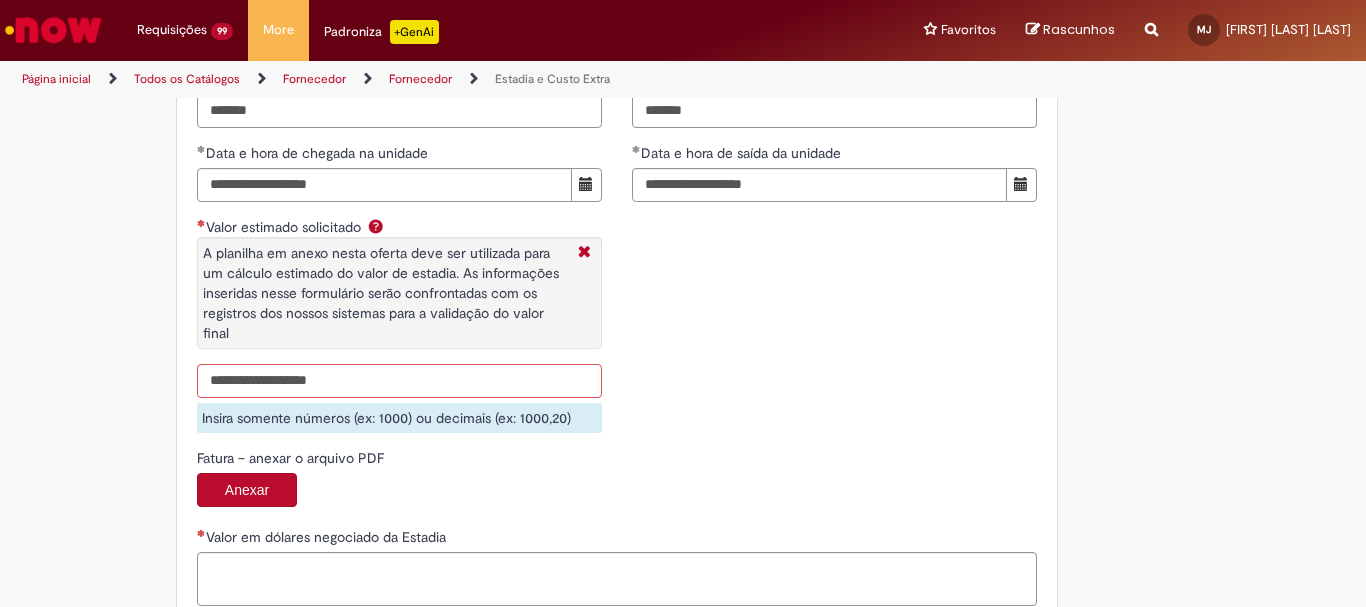 type on "*" 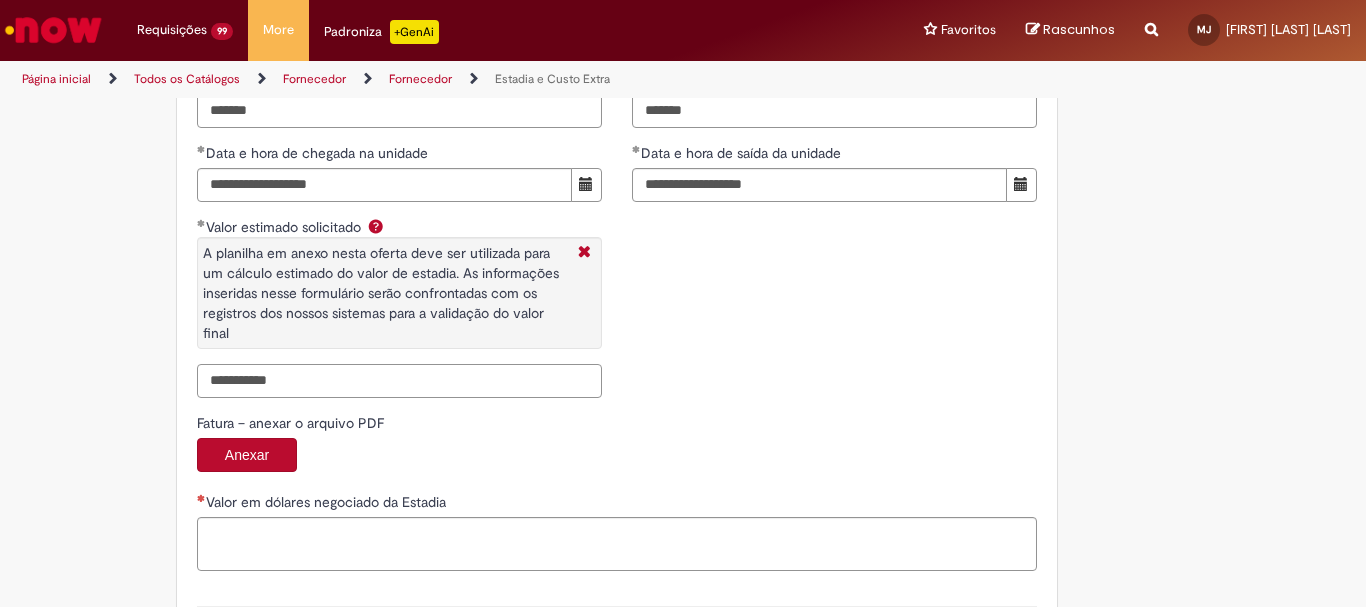 type on "**********" 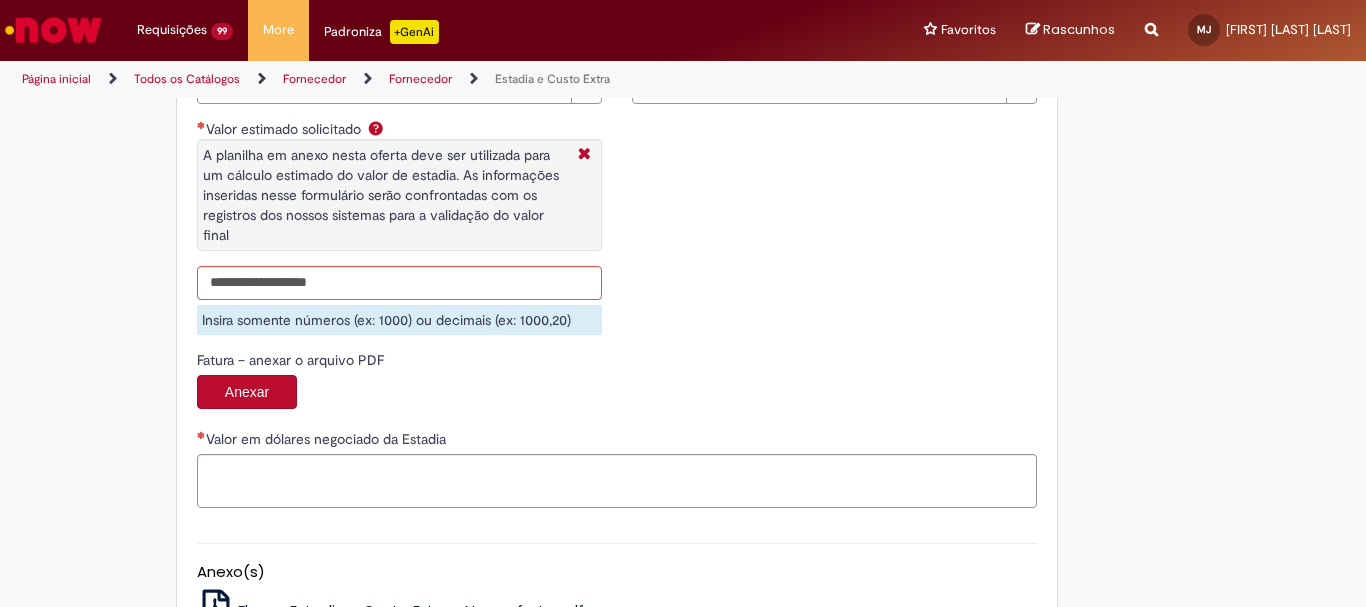 scroll, scrollTop: 3196, scrollLeft: 0, axis: vertical 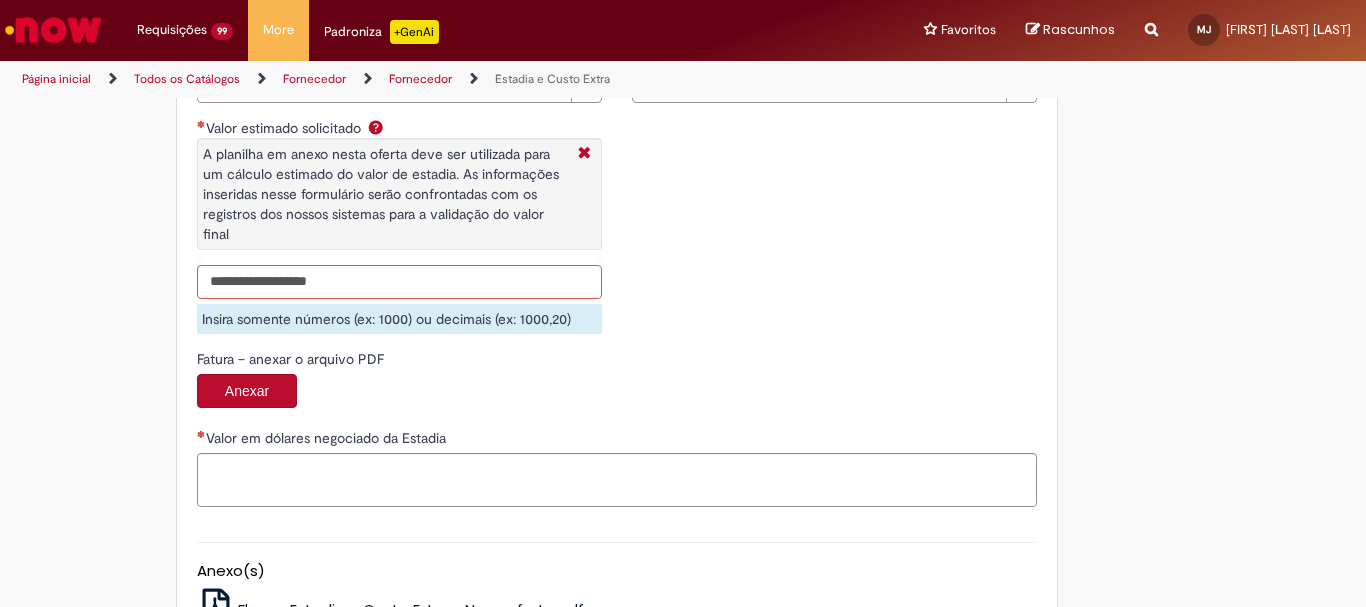 click on "Valor estimado solicitado A planilha em anexo nesta oferta deve ser utilizada para um cálculo estimado do valor de estadia. As informações inseridas nesse formulário serão confrontadas com os registros dos nossos sistemas para a validação do valor final" at bounding box center (399, 282) 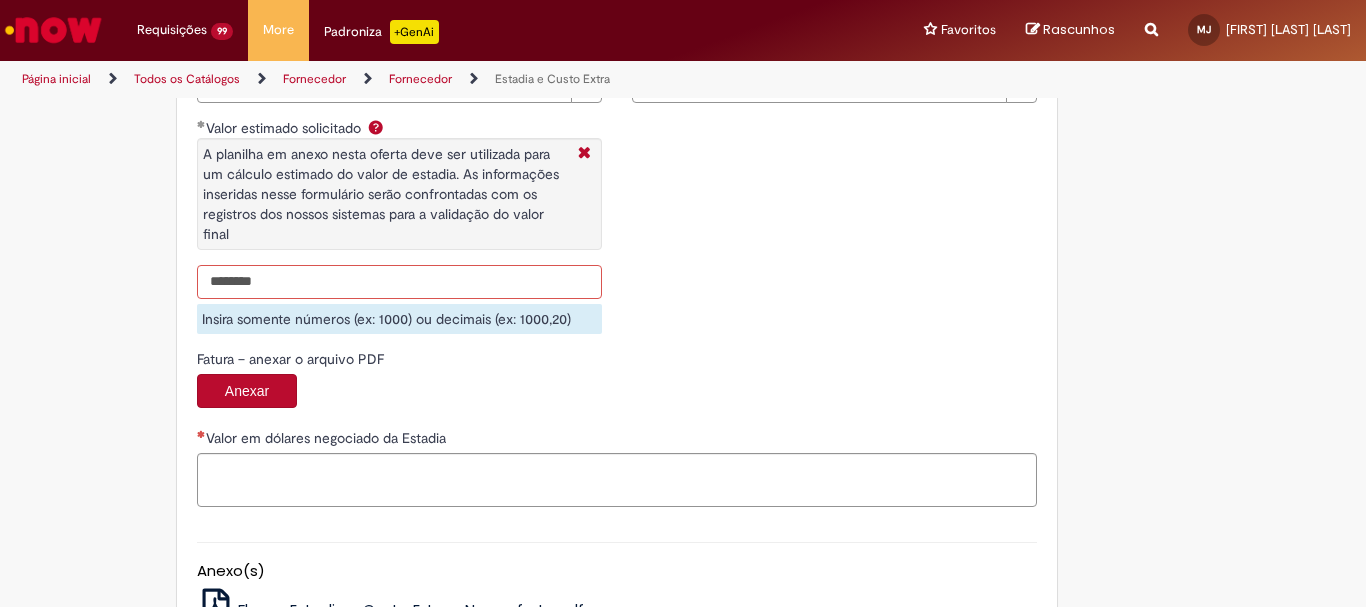 type on "********" 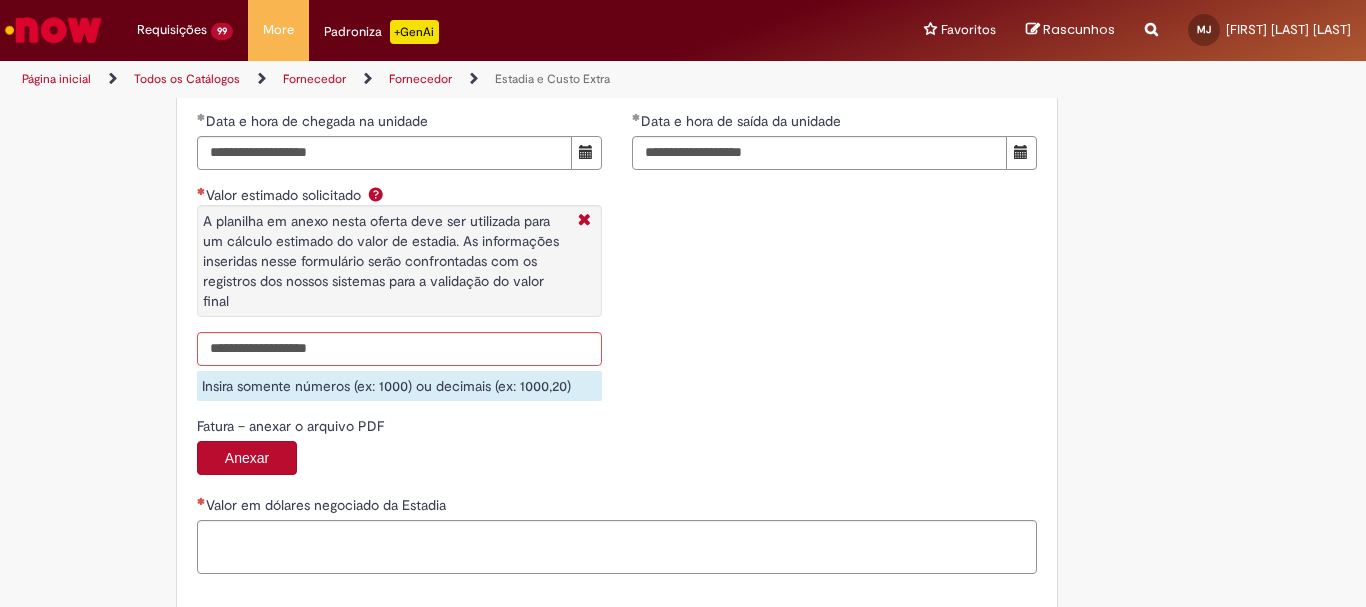 scroll, scrollTop: 3176, scrollLeft: 0, axis: vertical 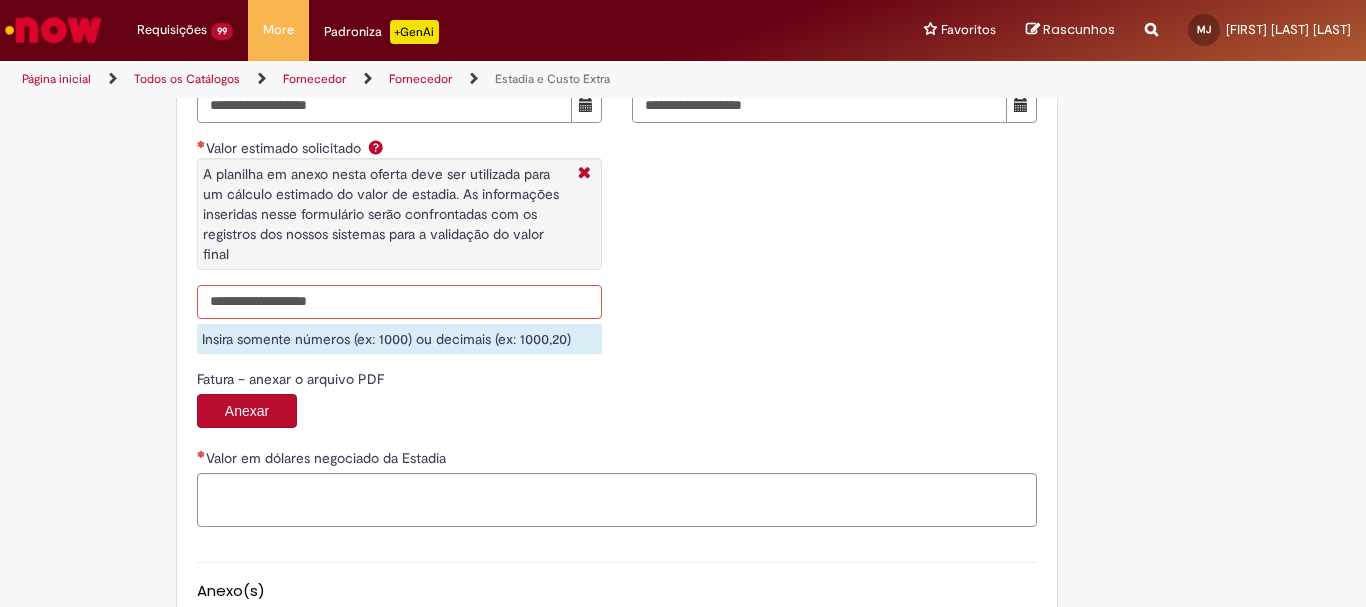 click on "Valor estimado solicitado A planilha em anexo nesta oferta deve ser utilizada para um cálculo estimado do valor de estadia. As informações inseridas nesse formulário serão confrontadas com os registros dos nossos sistemas para a validação do valor final" at bounding box center (399, 302) 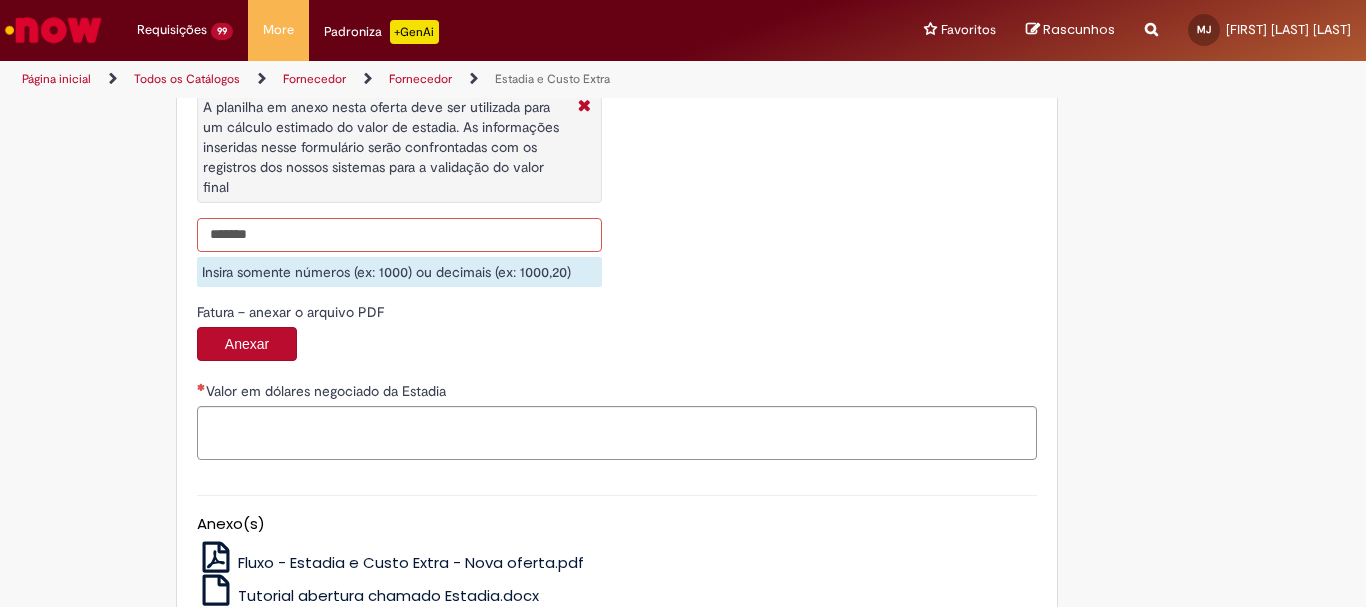 scroll, scrollTop: 3276, scrollLeft: 0, axis: vertical 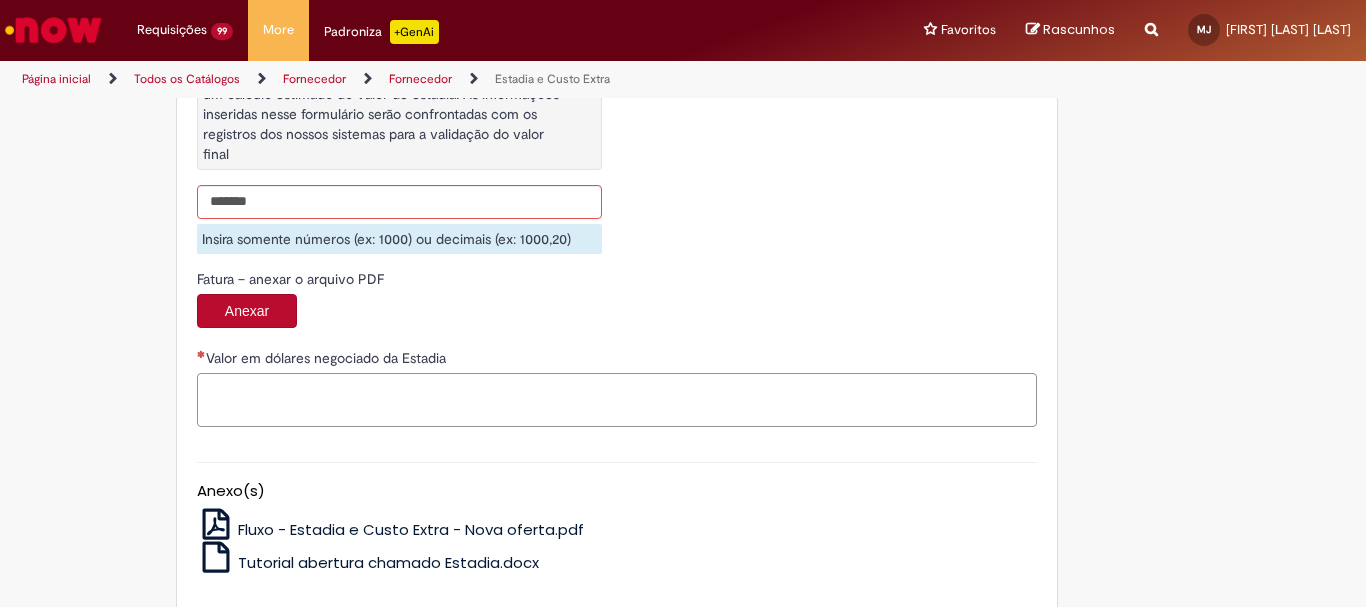 click on "Valor em dólares negociado da Estadia" at bounding box center (617, 400) 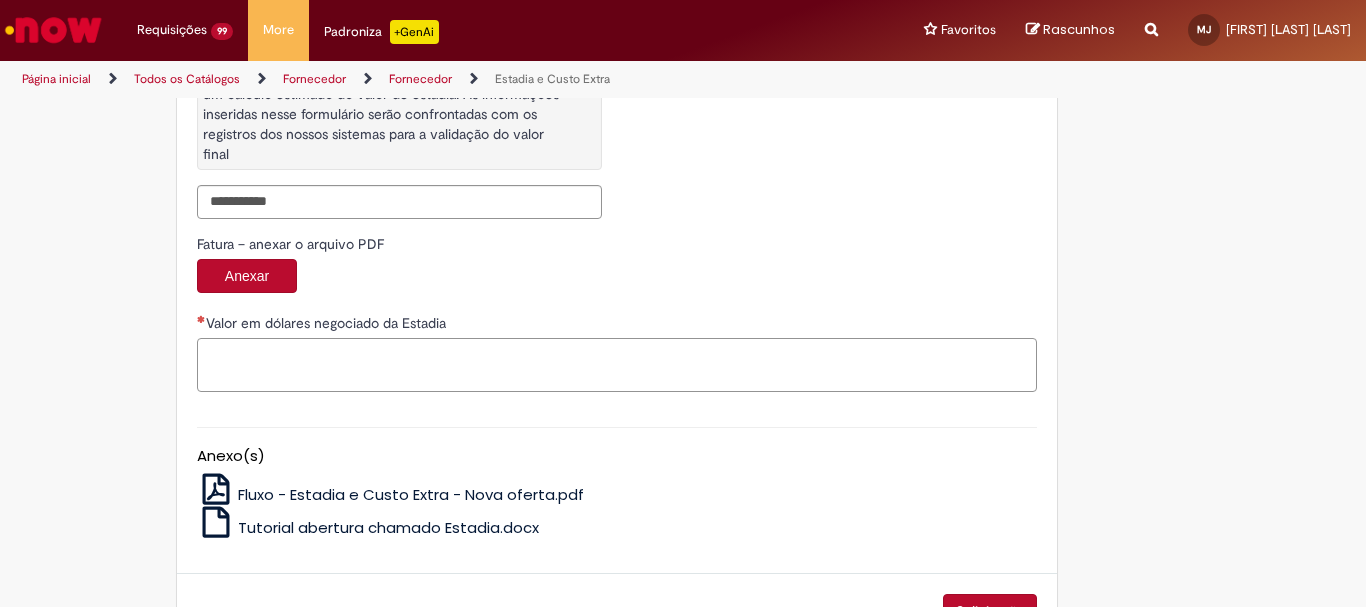 click on "Valor em dólares negociado da Estadia" at bounding box center [617, 365] 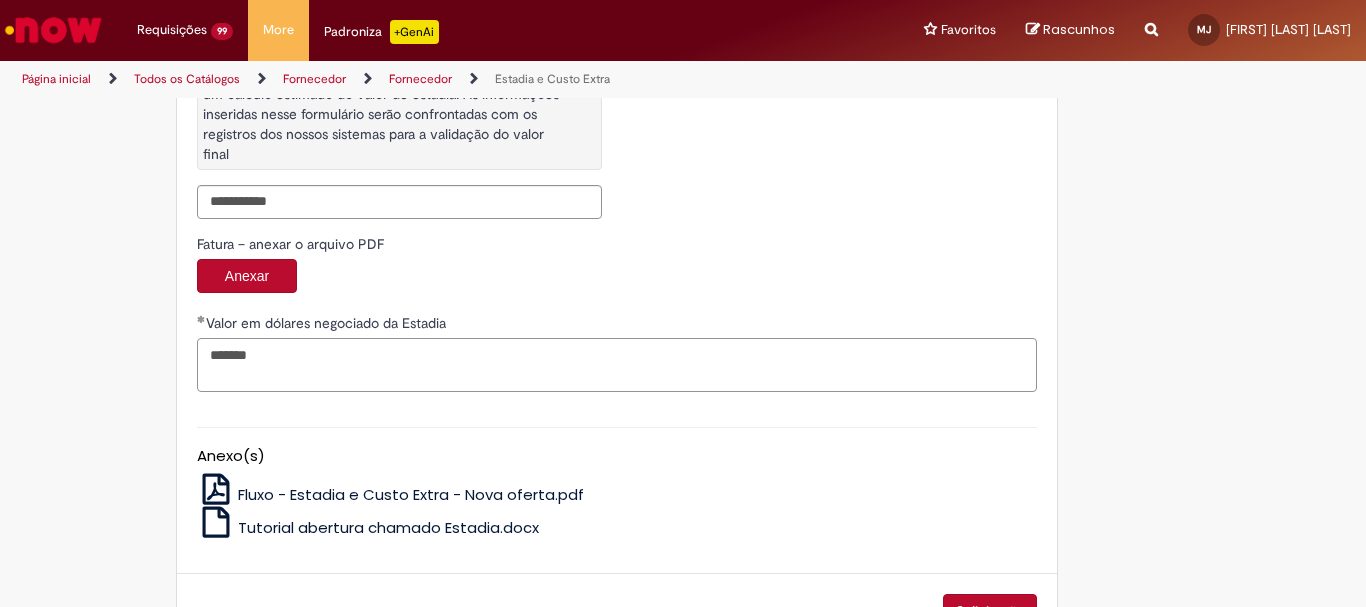 scroll, scrollTop: 3341, scrollLeft: 0, axis: vertical 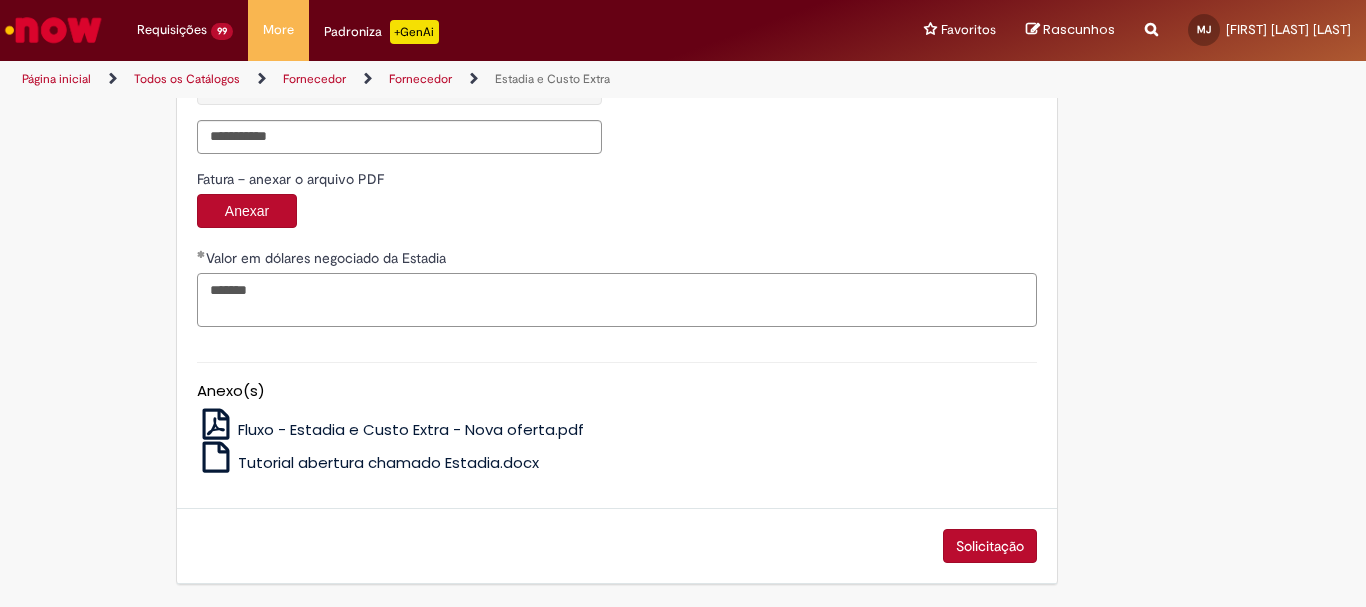 type on "*******" 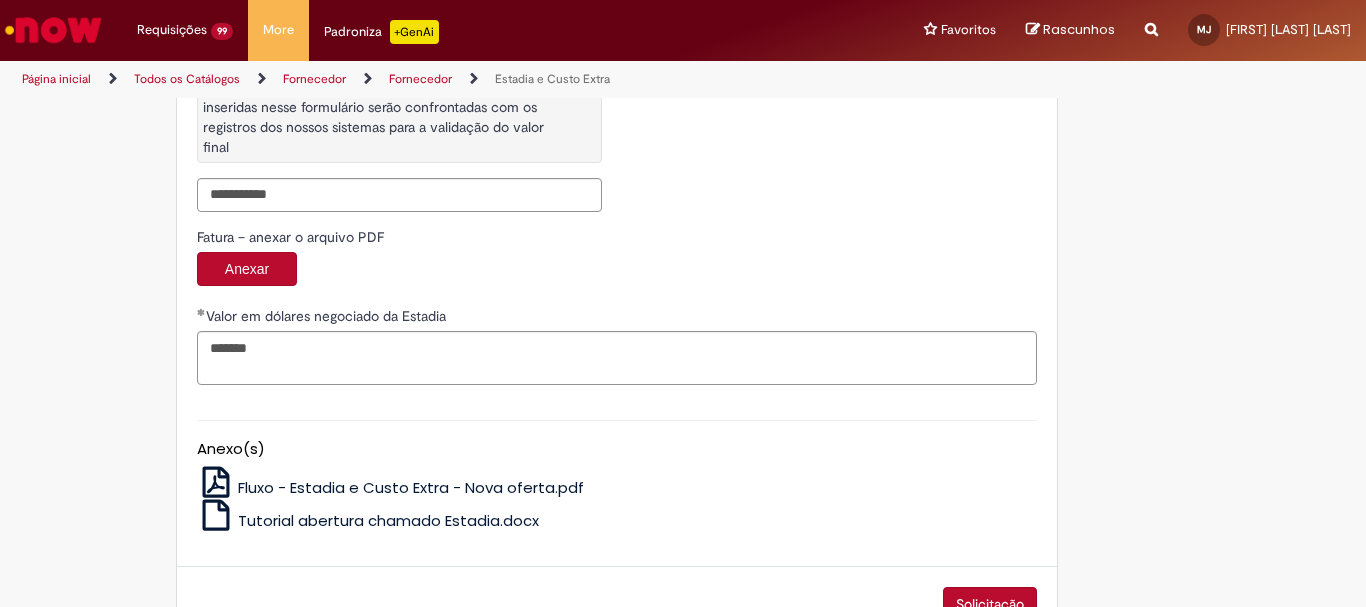 scroll, scrollTop: 3341, scrollLeft: 0, axis: vertical 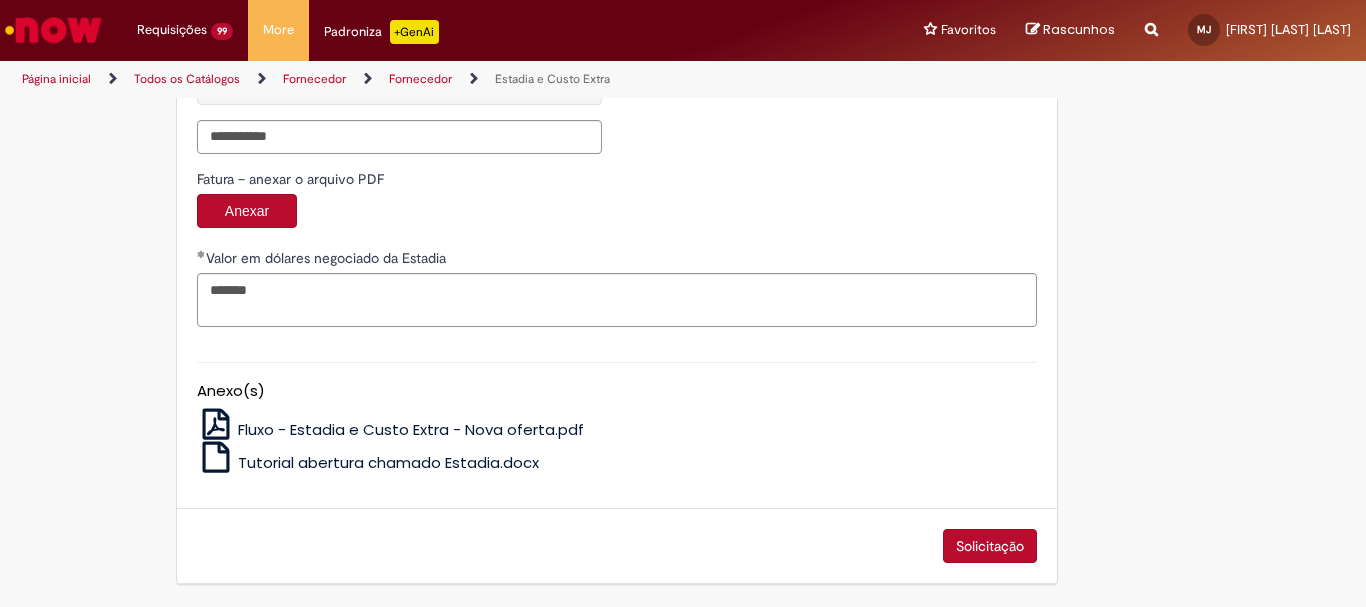 click on "Solicitação" at bounding box center (990, 546) 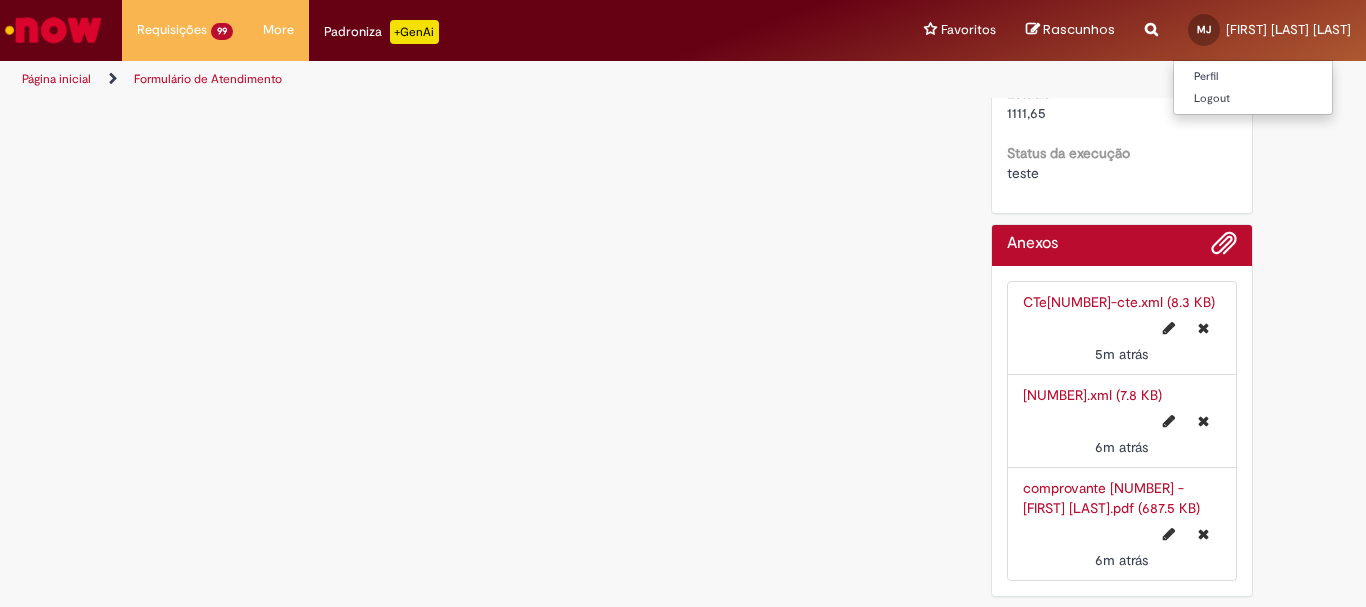 scroll, scrollTop: 0, scrollLeft: 0, axis: both 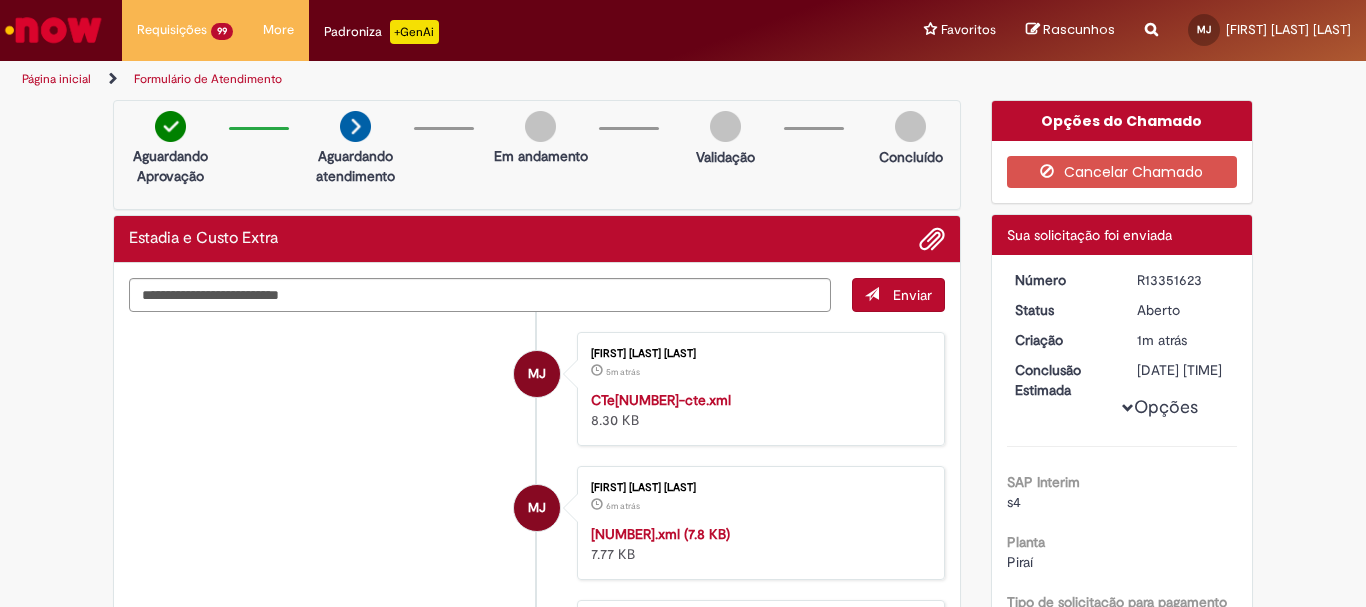 drag, startPoint x: 1129, startPoint y: 277, endPoint x: 1192, endPoint y: 274, distance: 63.07139 